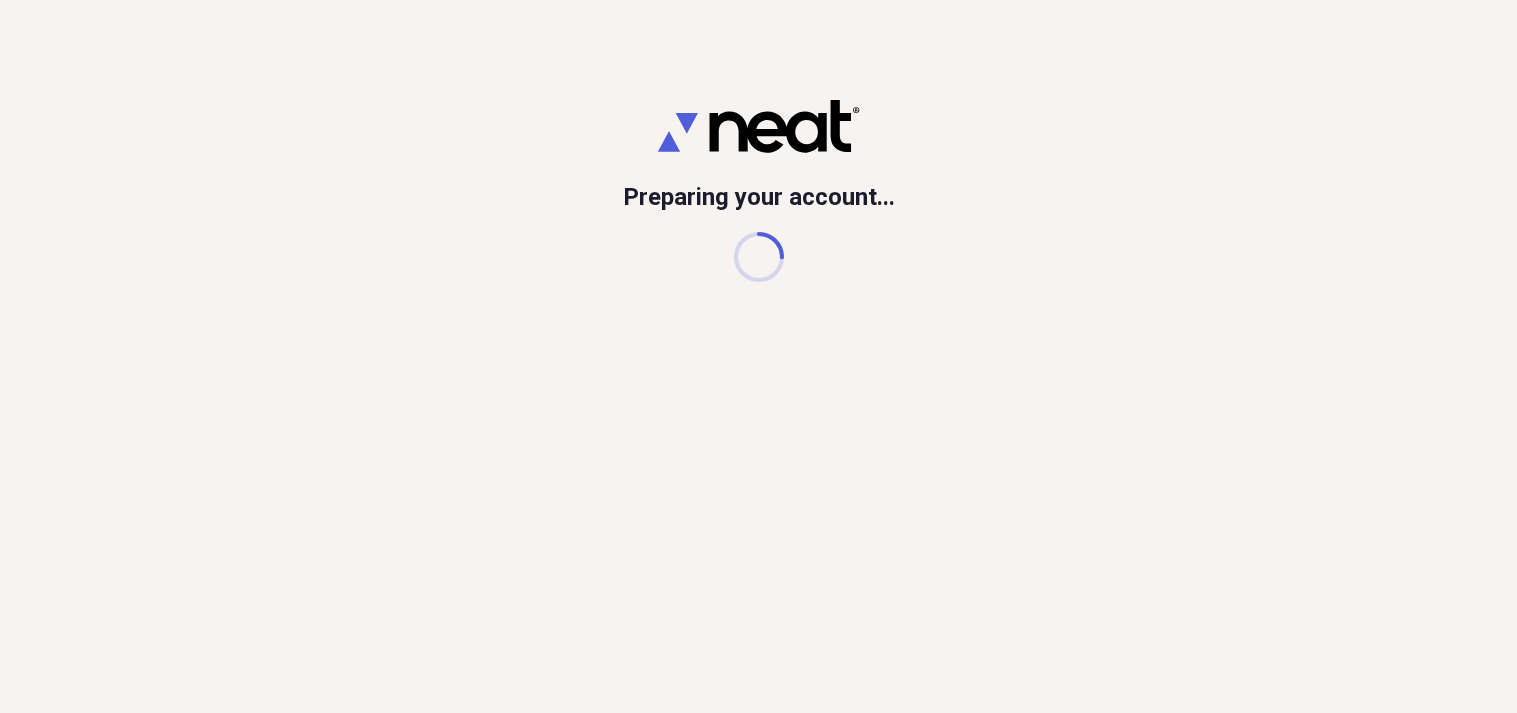 scroll, scrollTop: 0, scrollLeft: 0, axis: both 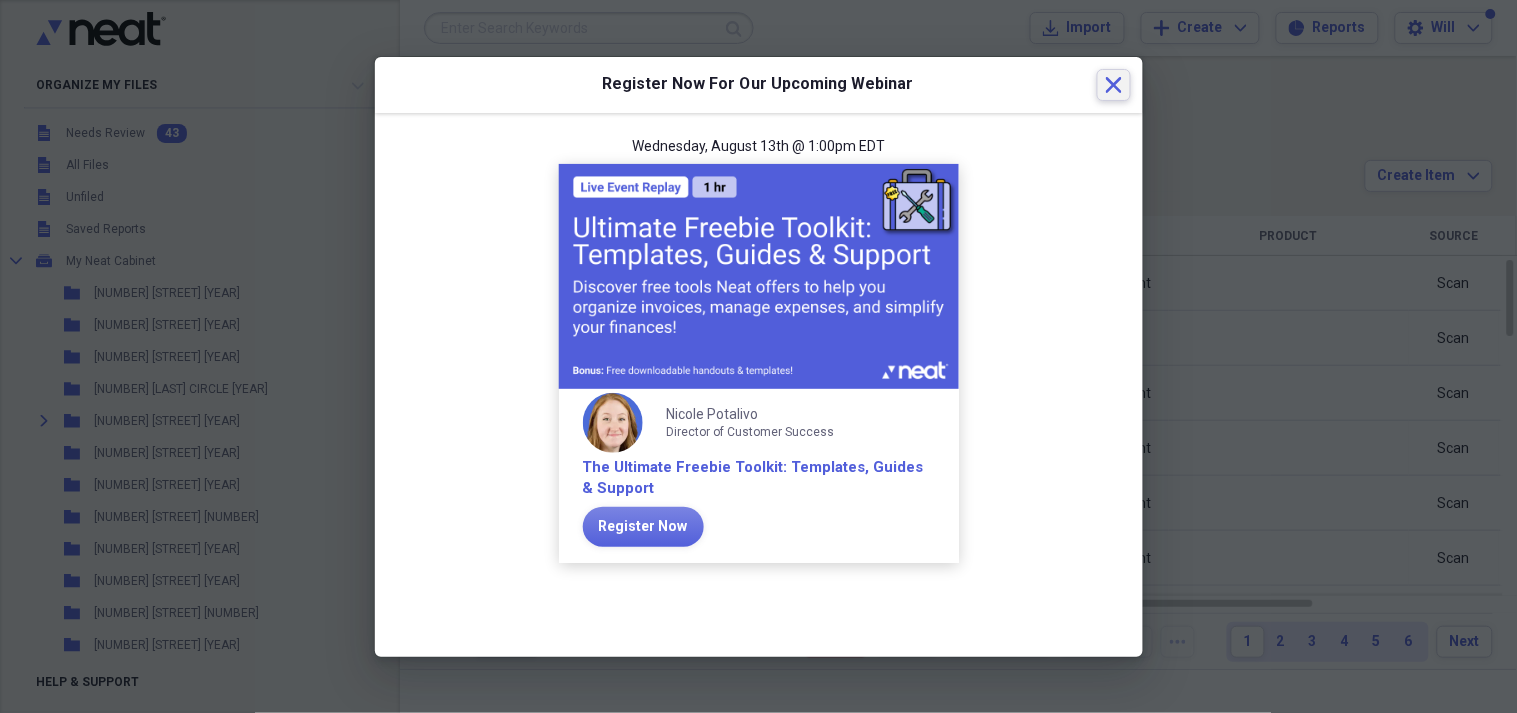 click 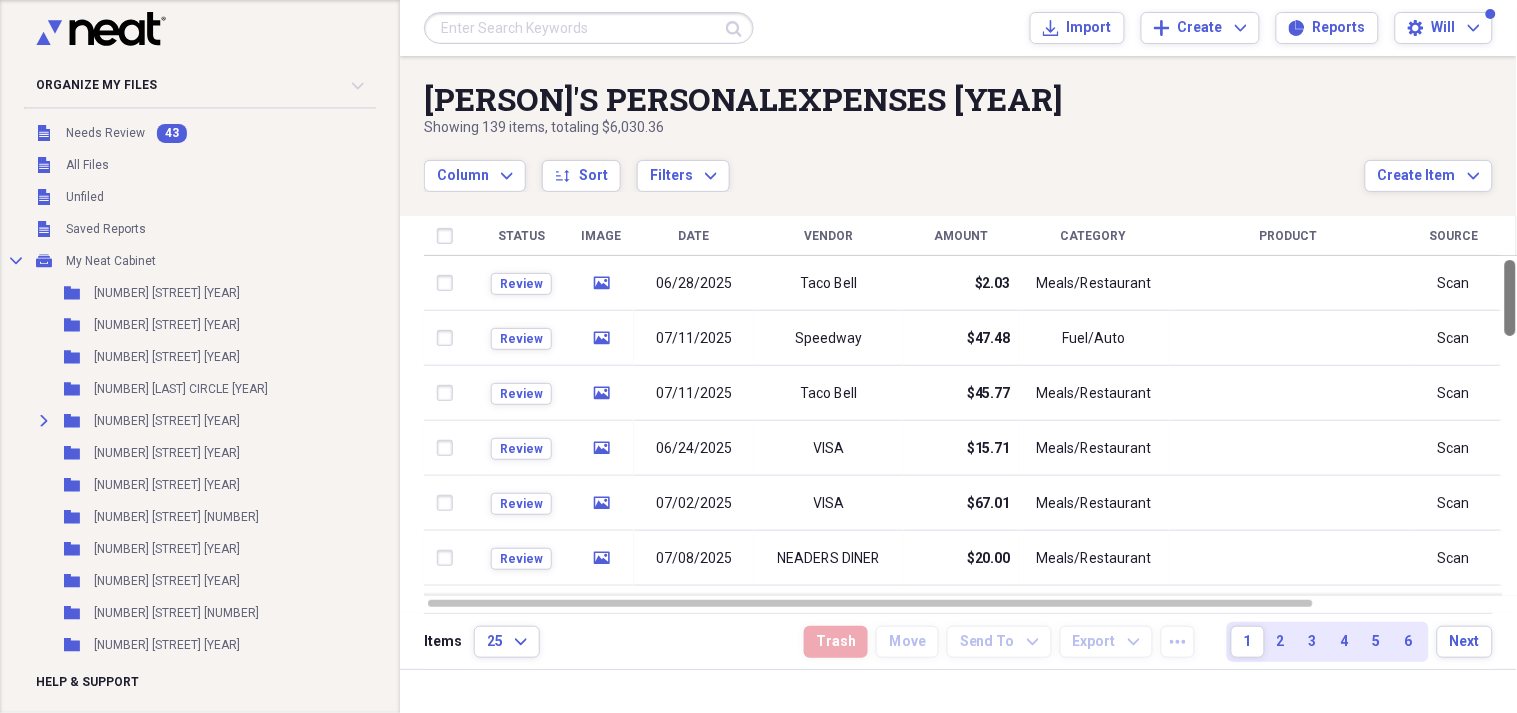 click at bounding box center [1510, 298] 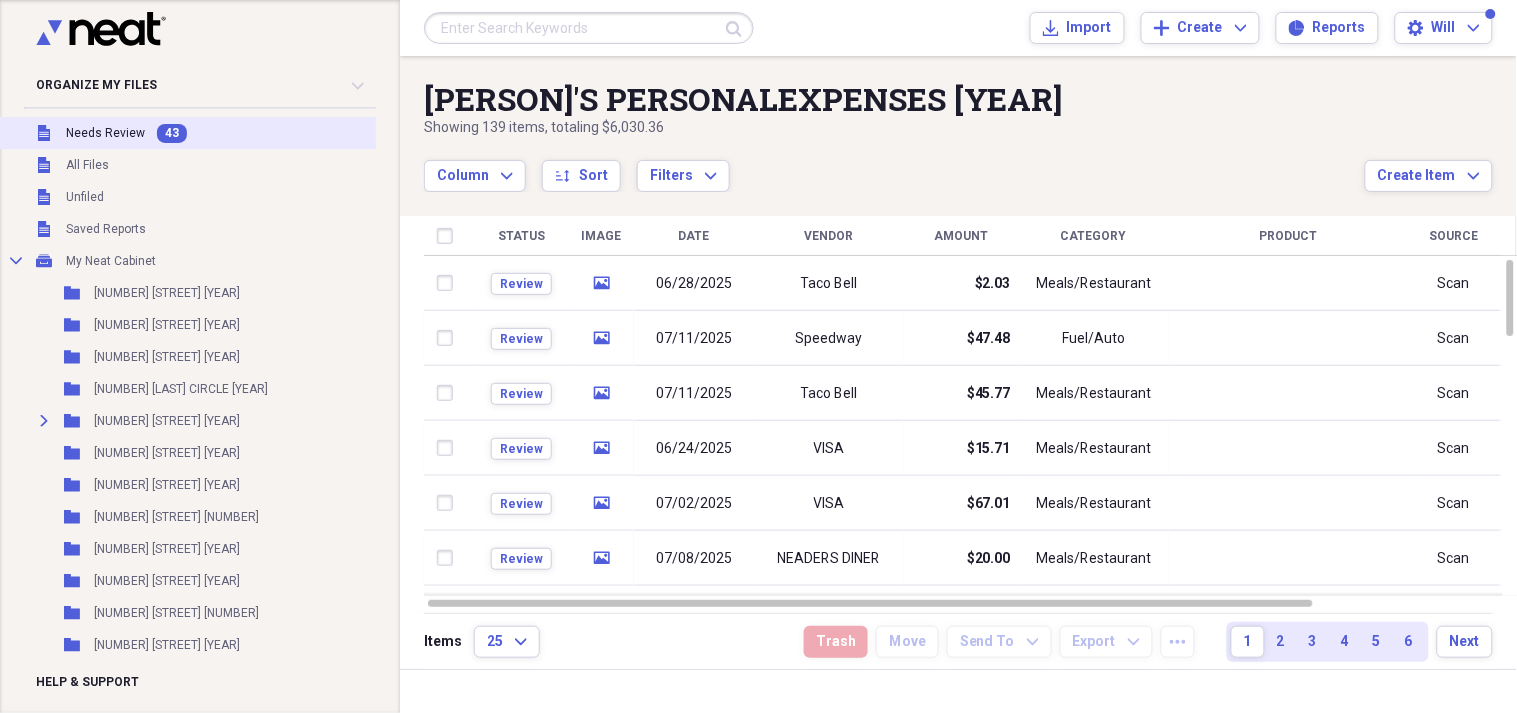 click on "Needs Review" at bounding box center (105, 133) 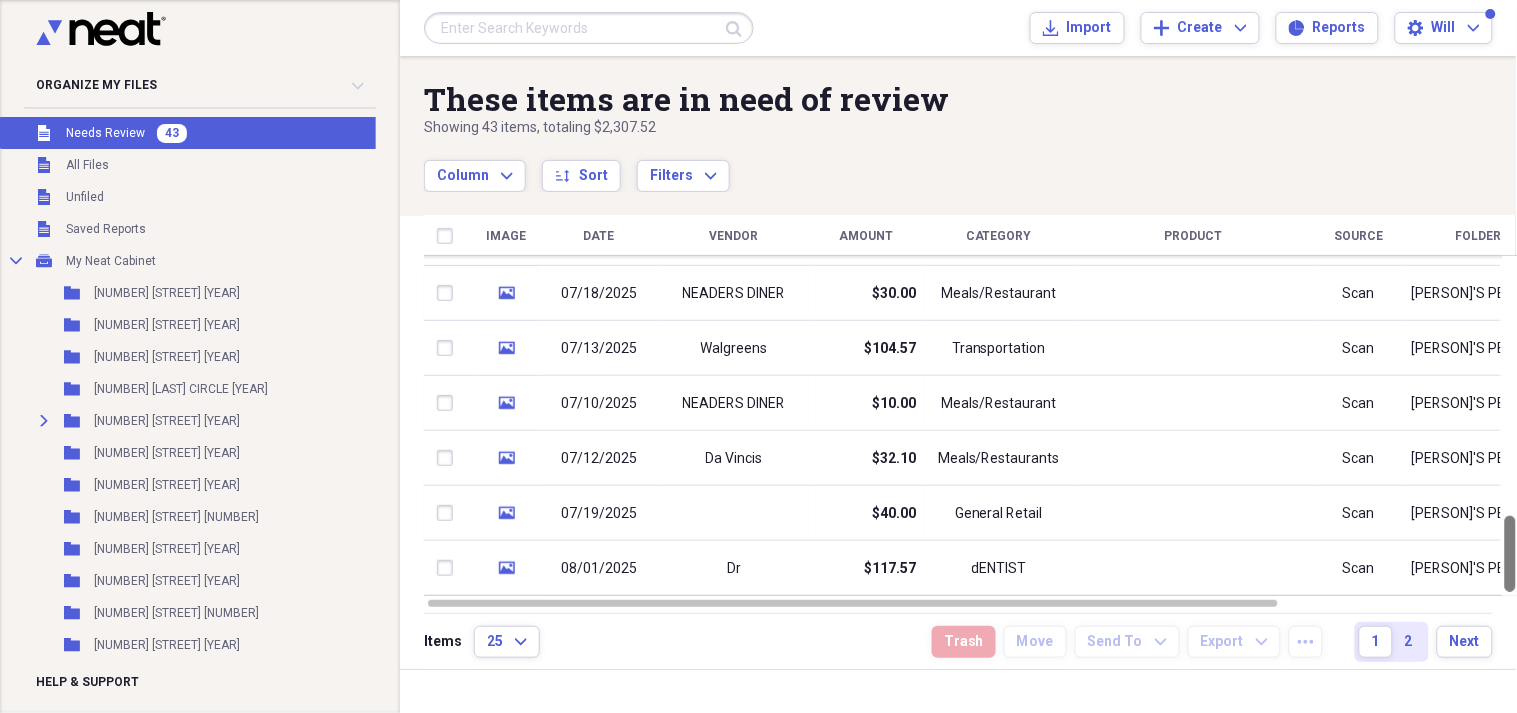 drag, startPoint x: 1510, startPoint y: 293, endPoint x: 1516, endPoint y: 632, distance: 339.0531 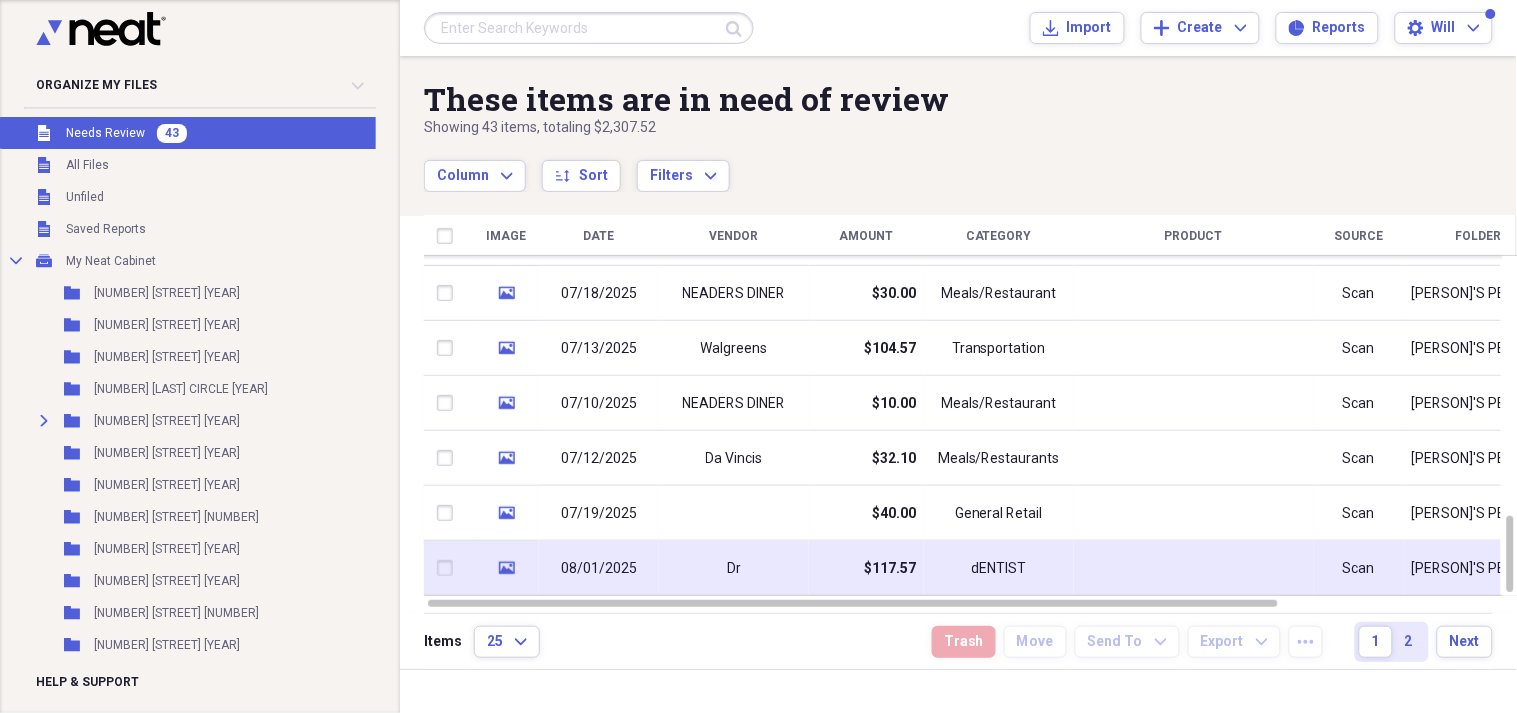 click on "$117.57" at bounding box center (890, 569) 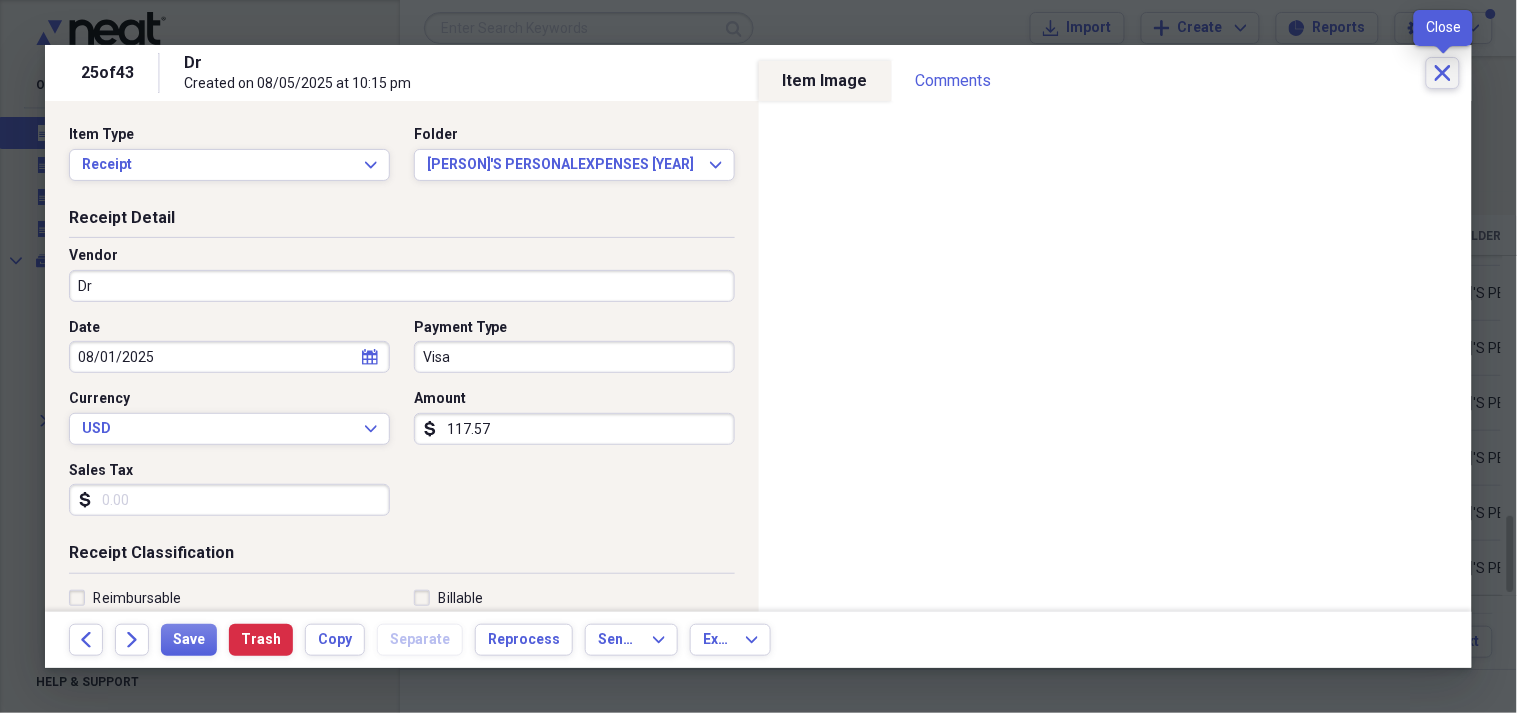 click on "Close" 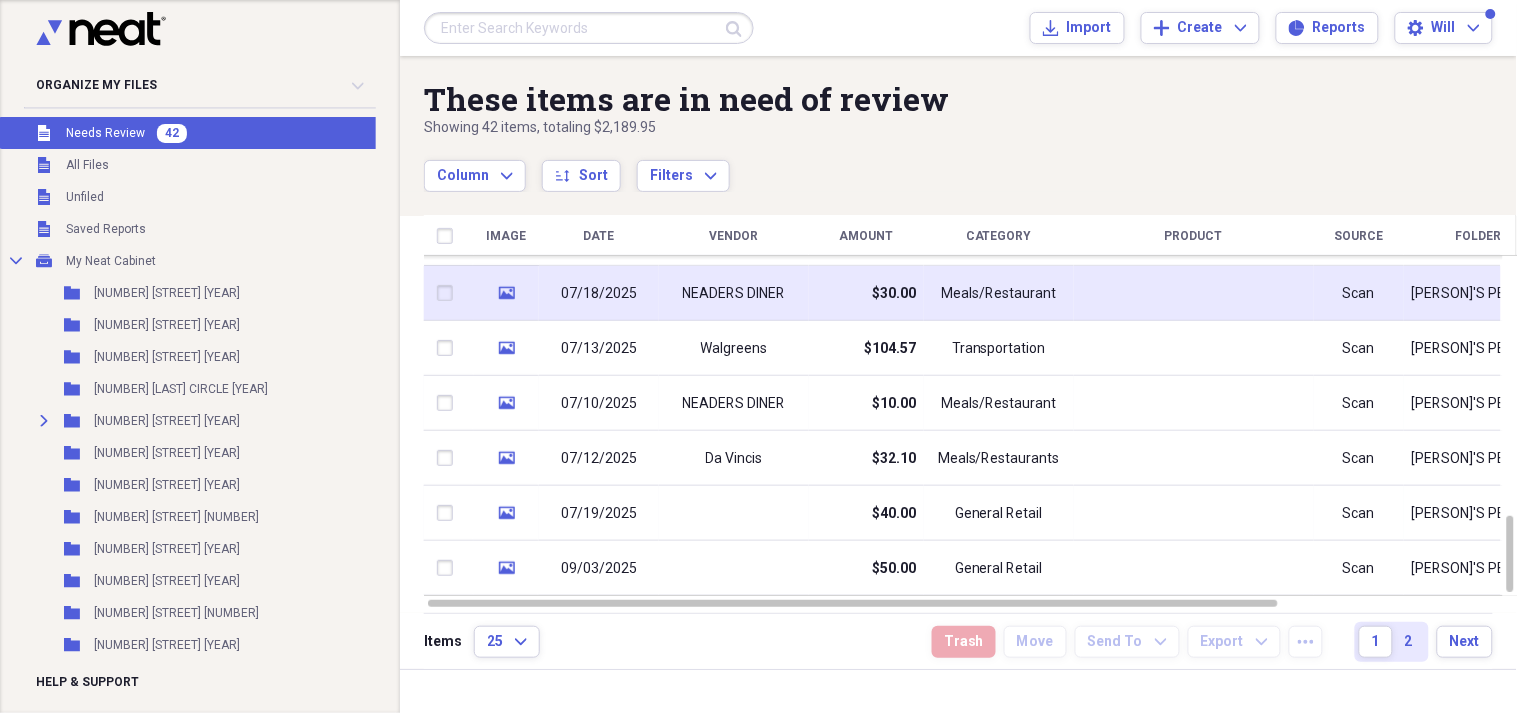 click on "$30.00" at bounding box center (866, 293) 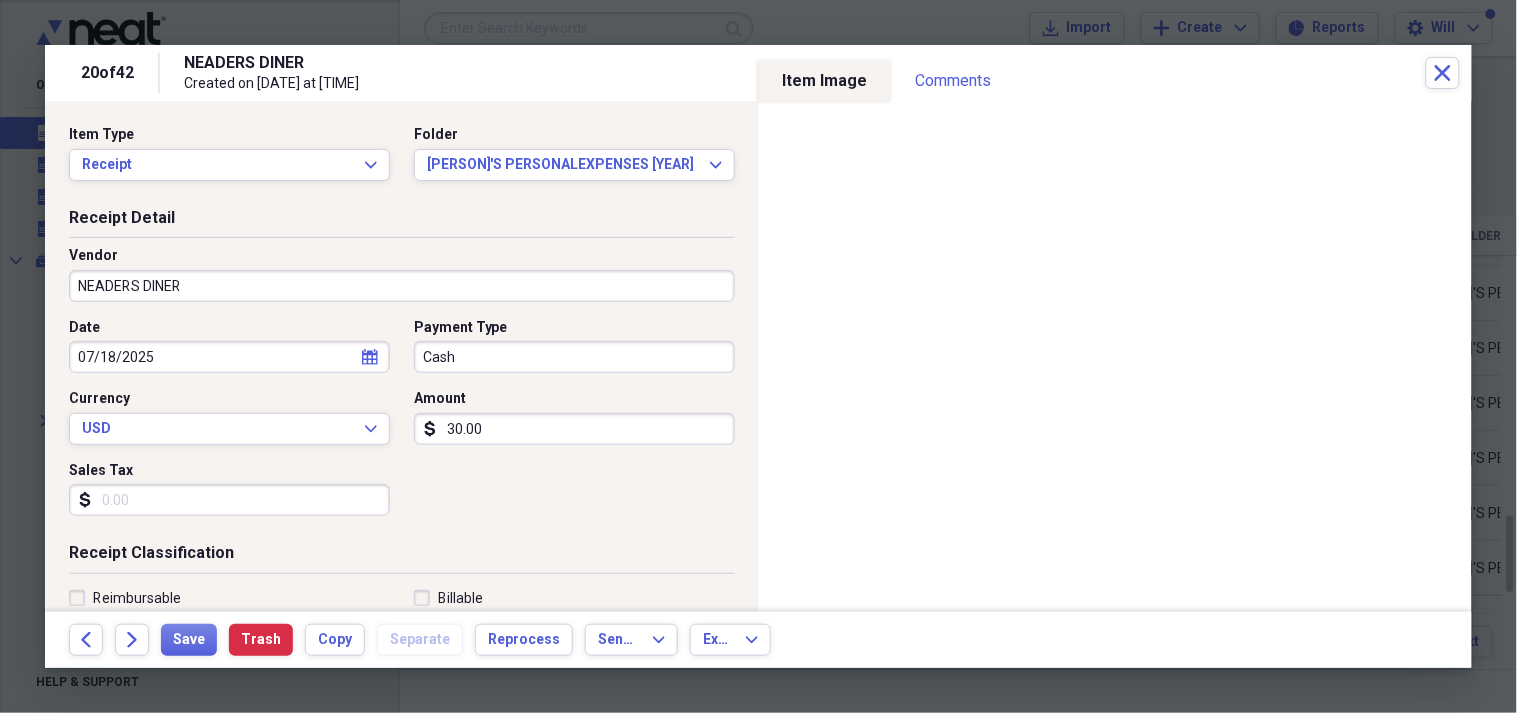 click on "30.00" at bounding box center [574, 429] 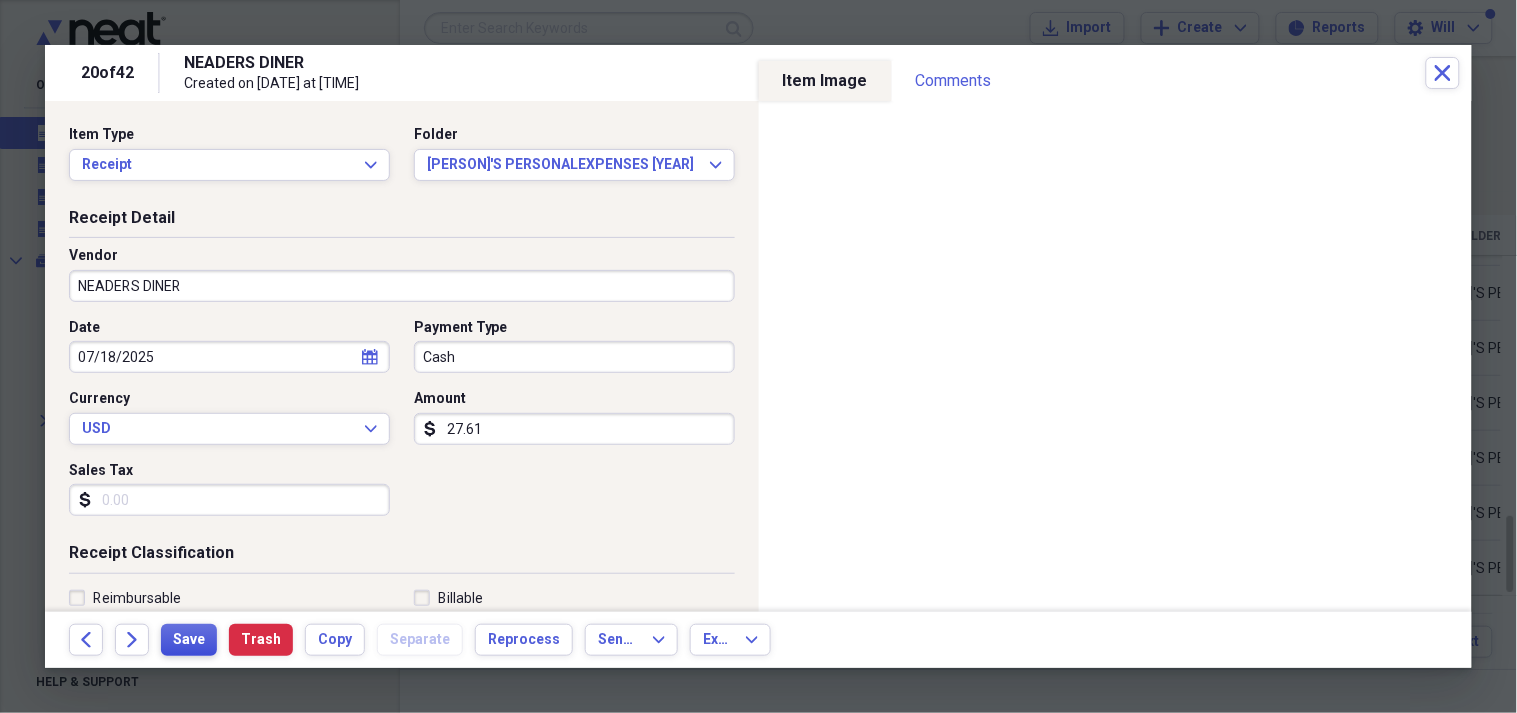 type on "27.61" 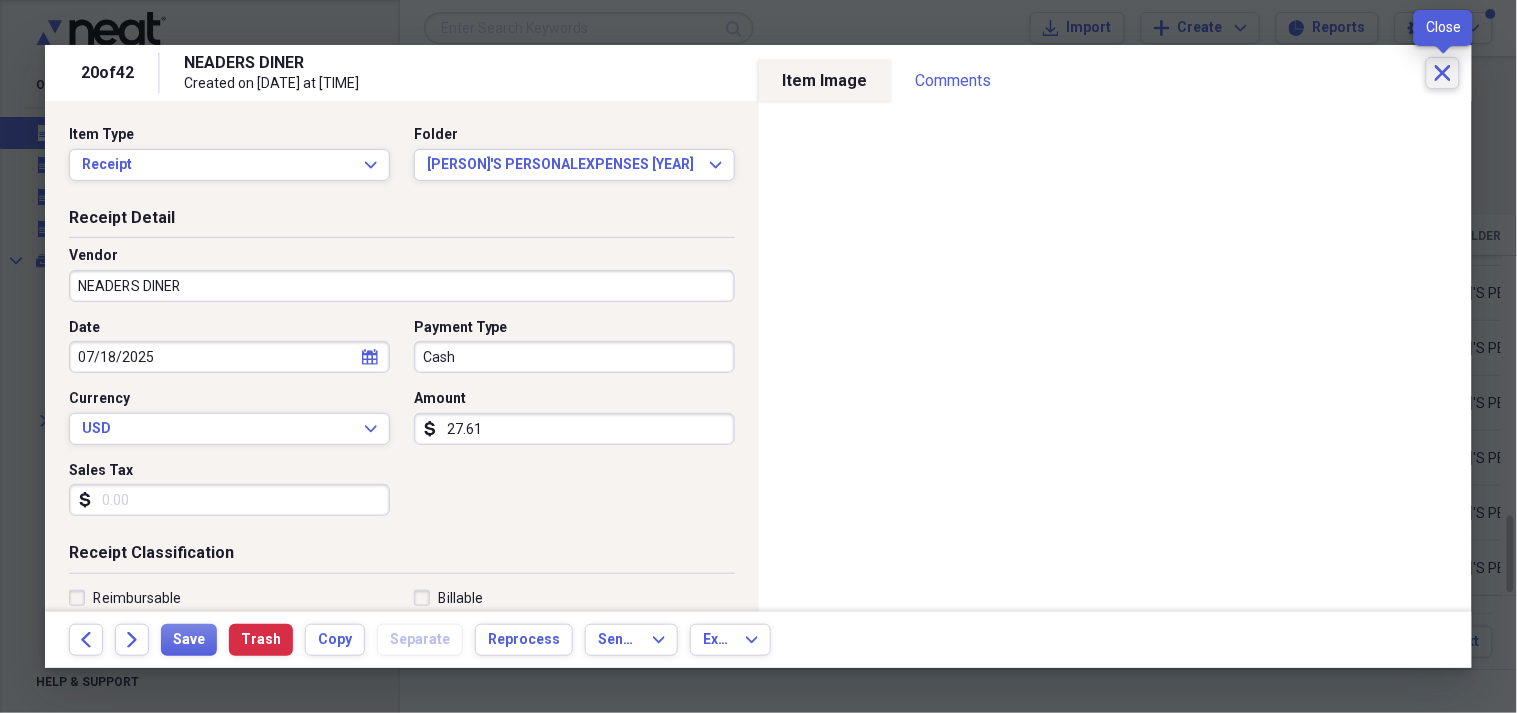 click 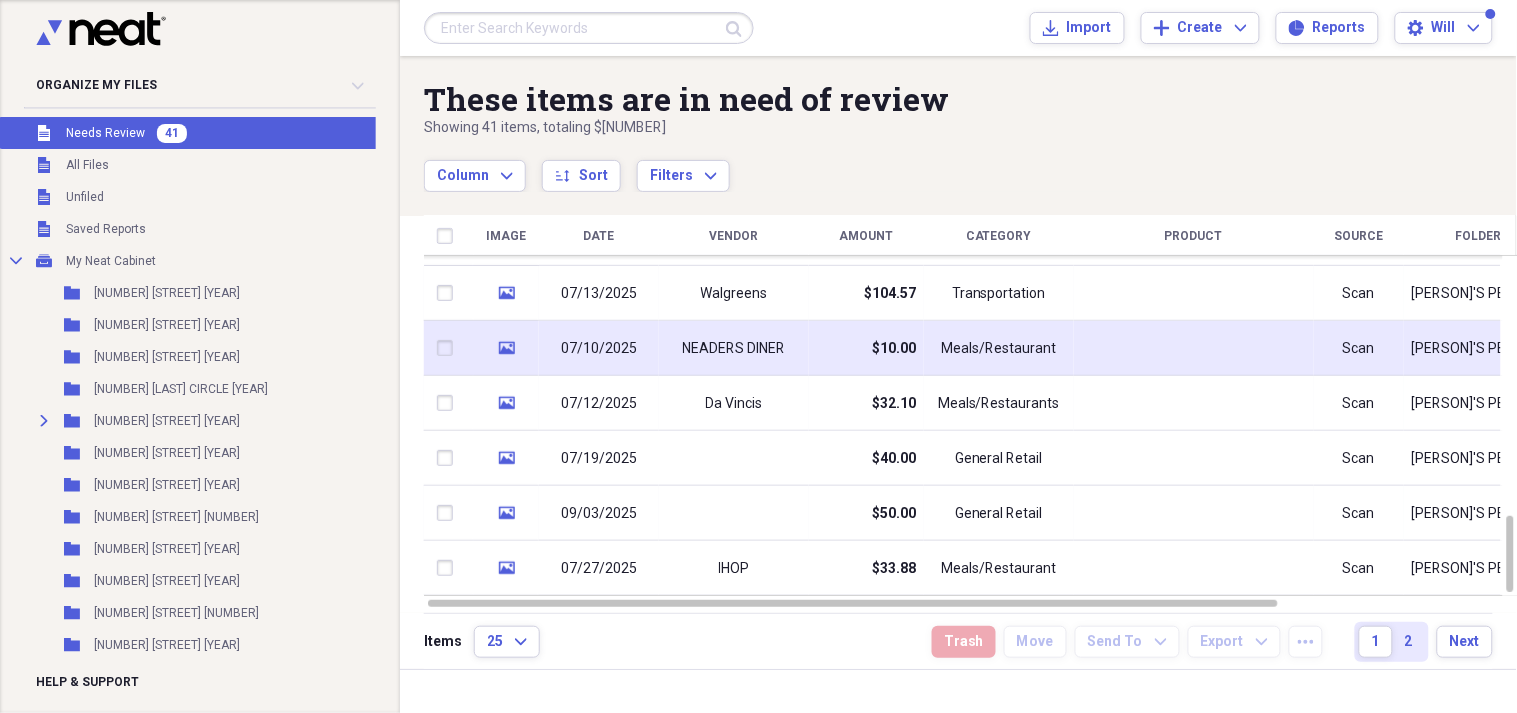 click on "NEADERS DINER" at bounding box center [734, 348] 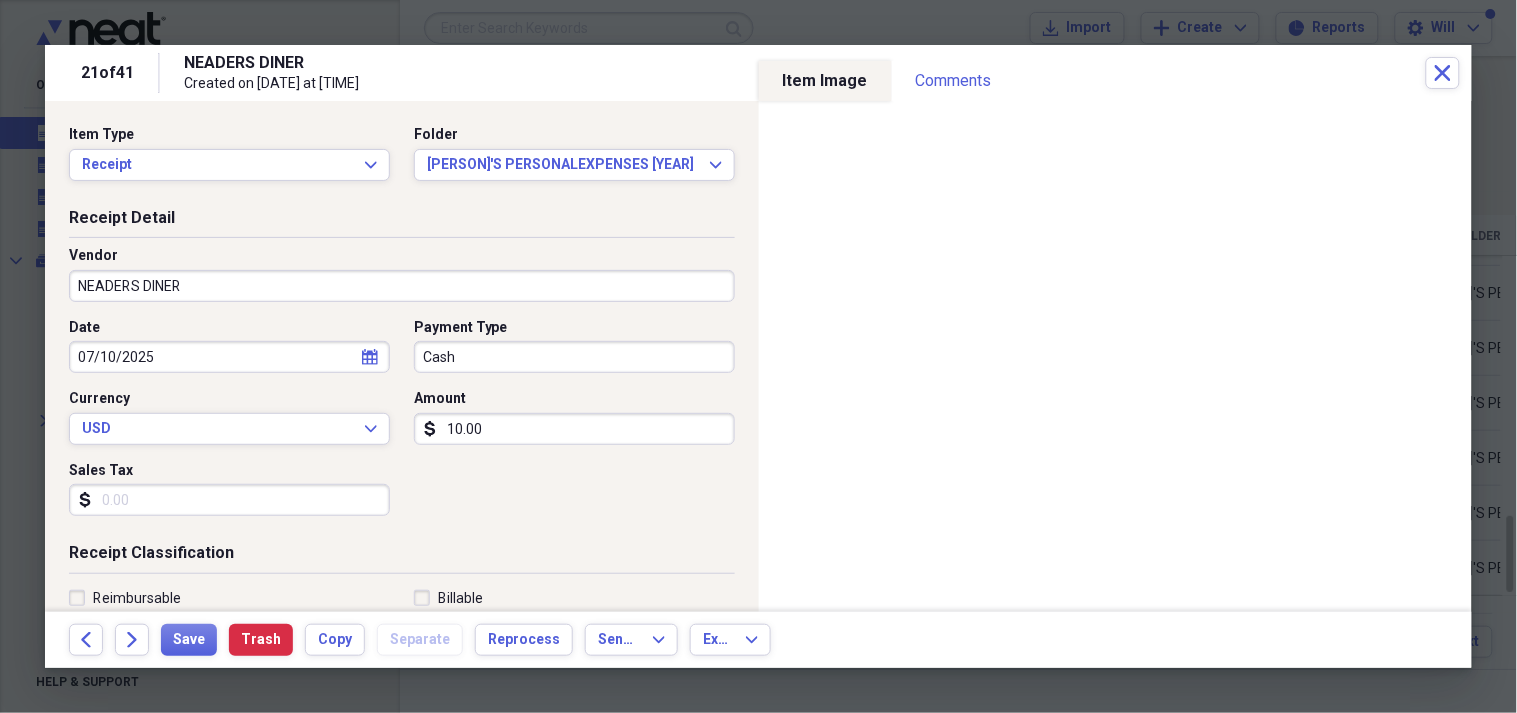 click on "10.00" at bounding box center (574, 429) 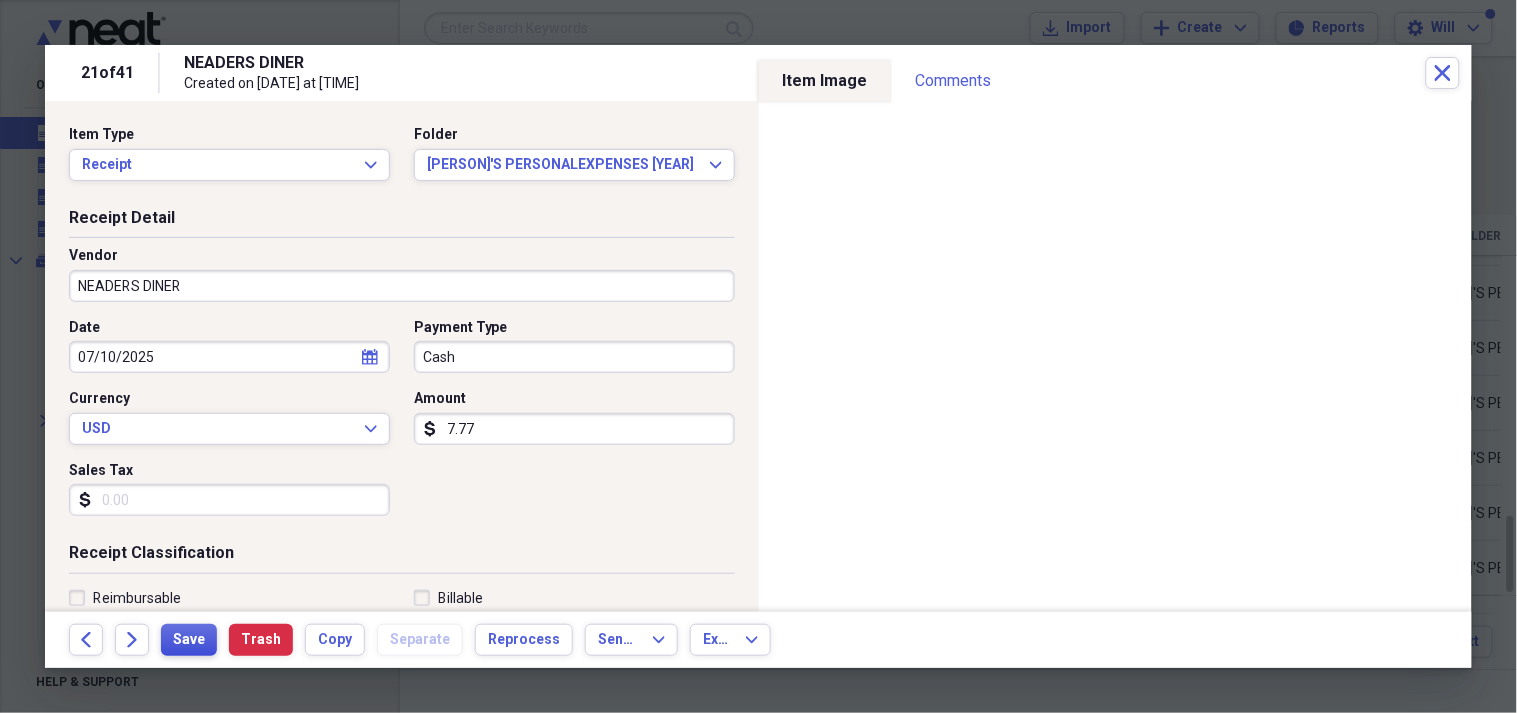 type on "7.77" 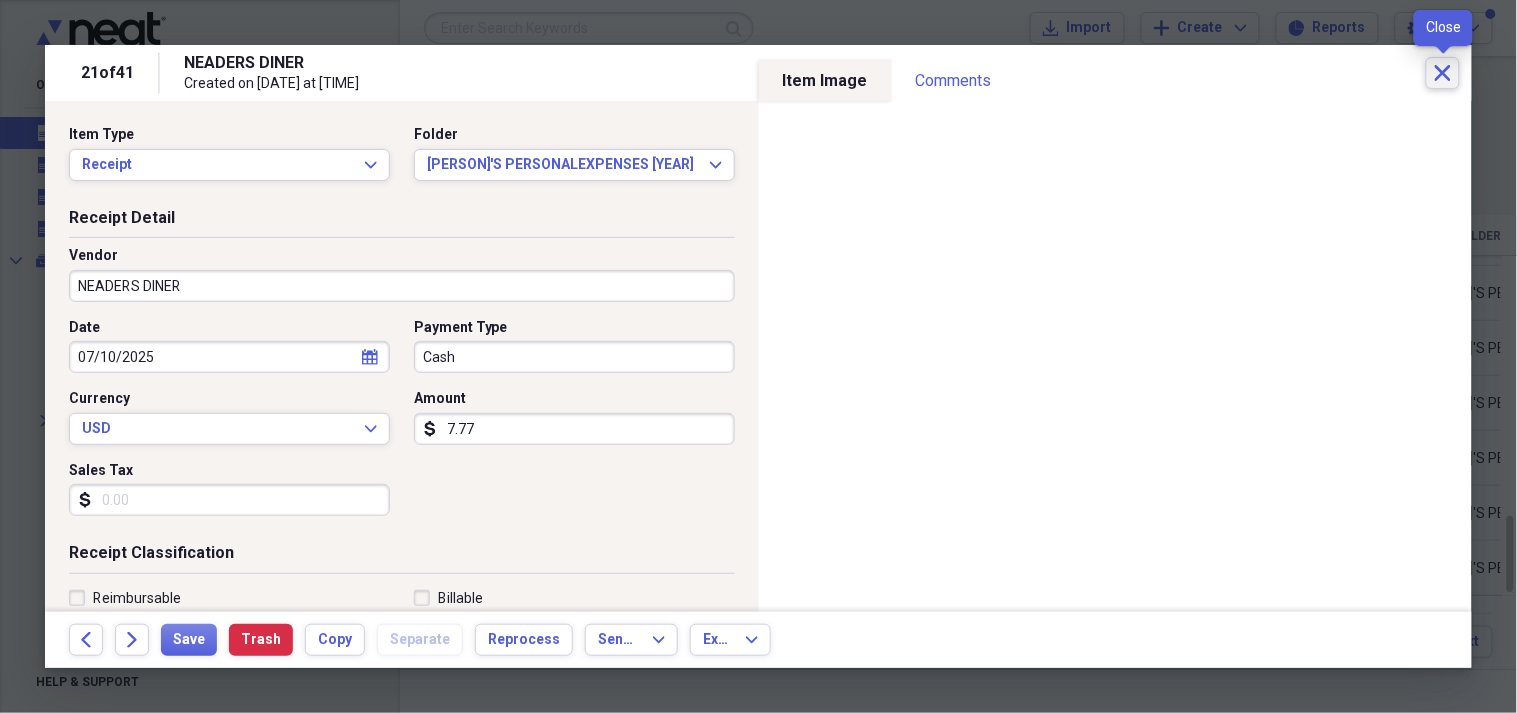 click on "Close" at bounding box center (1443, 73) 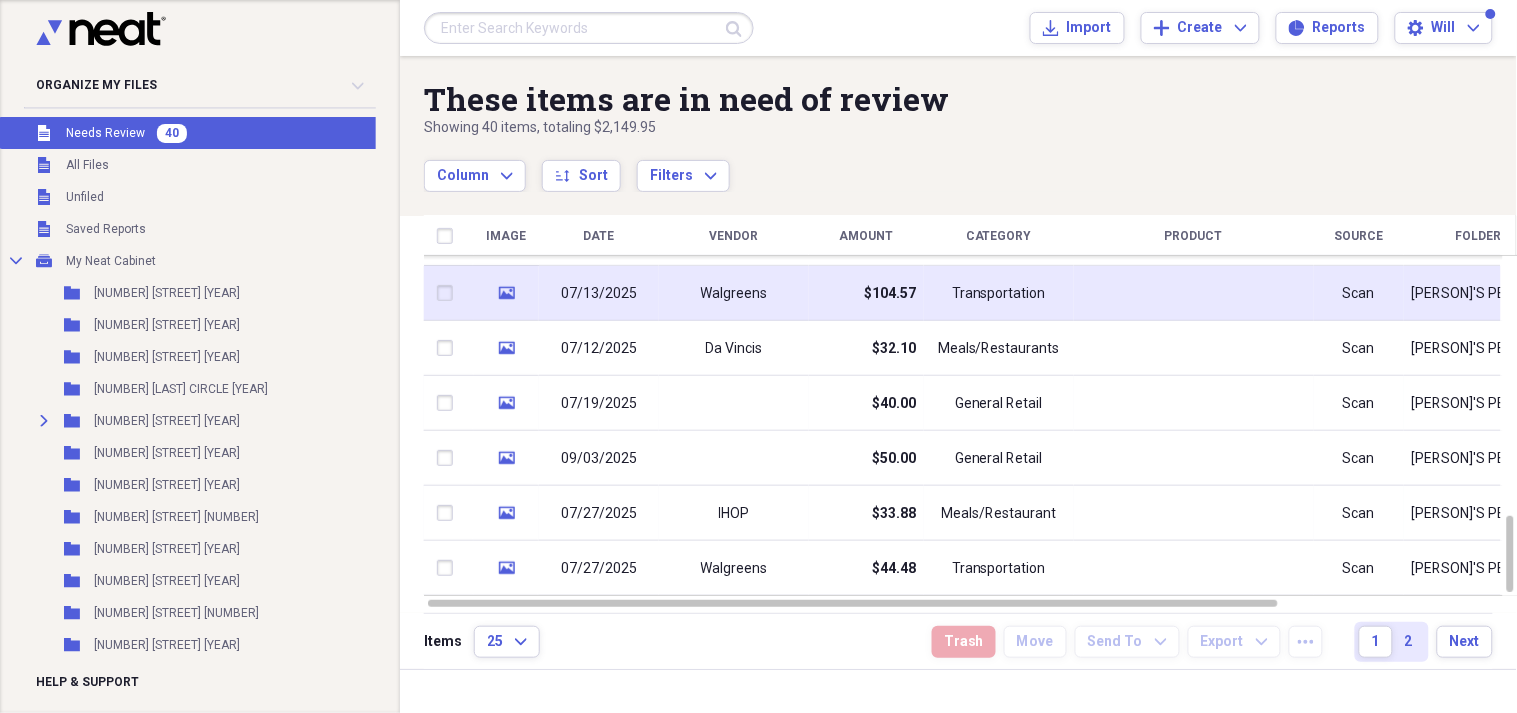 click on "Transportation" at bounding box center [999, 293] 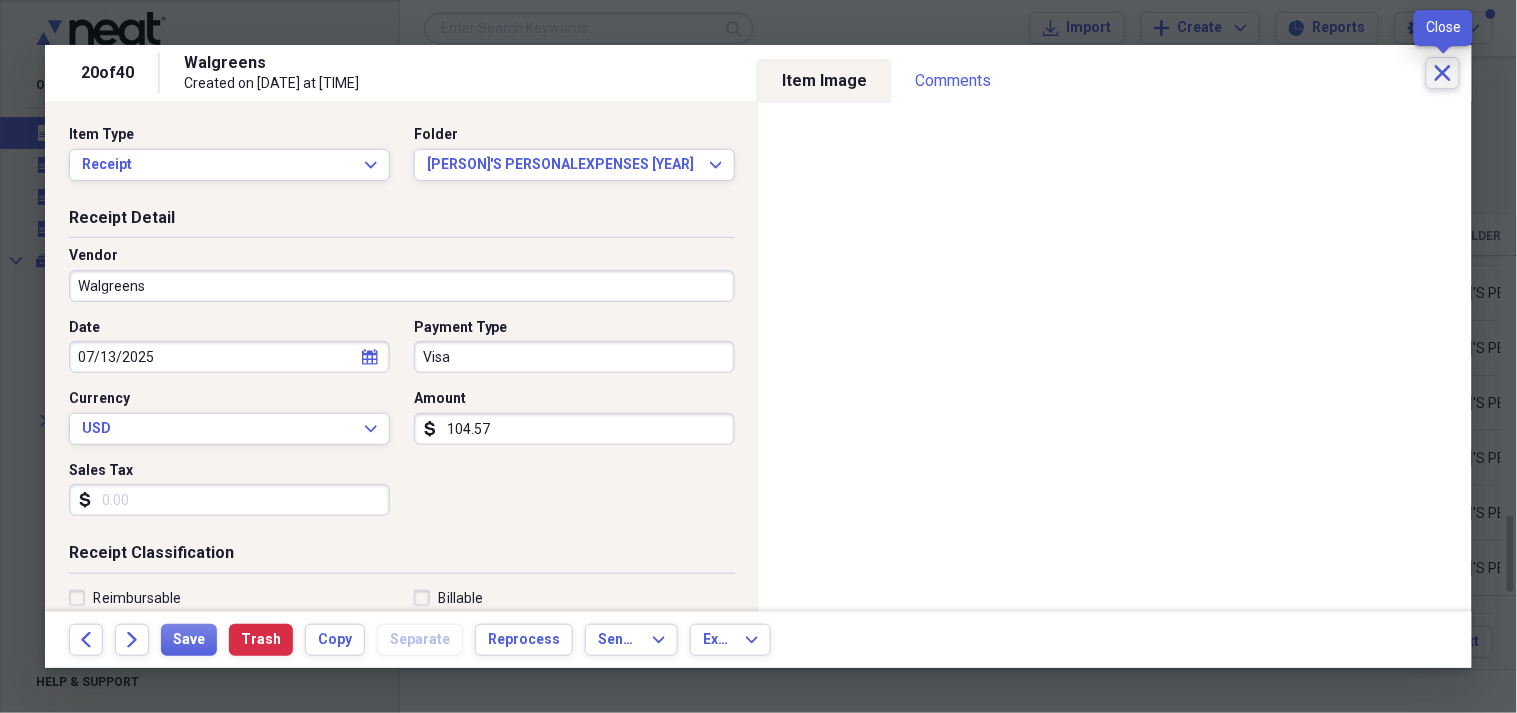 click on "Close" at bounding box center (1443, 73) 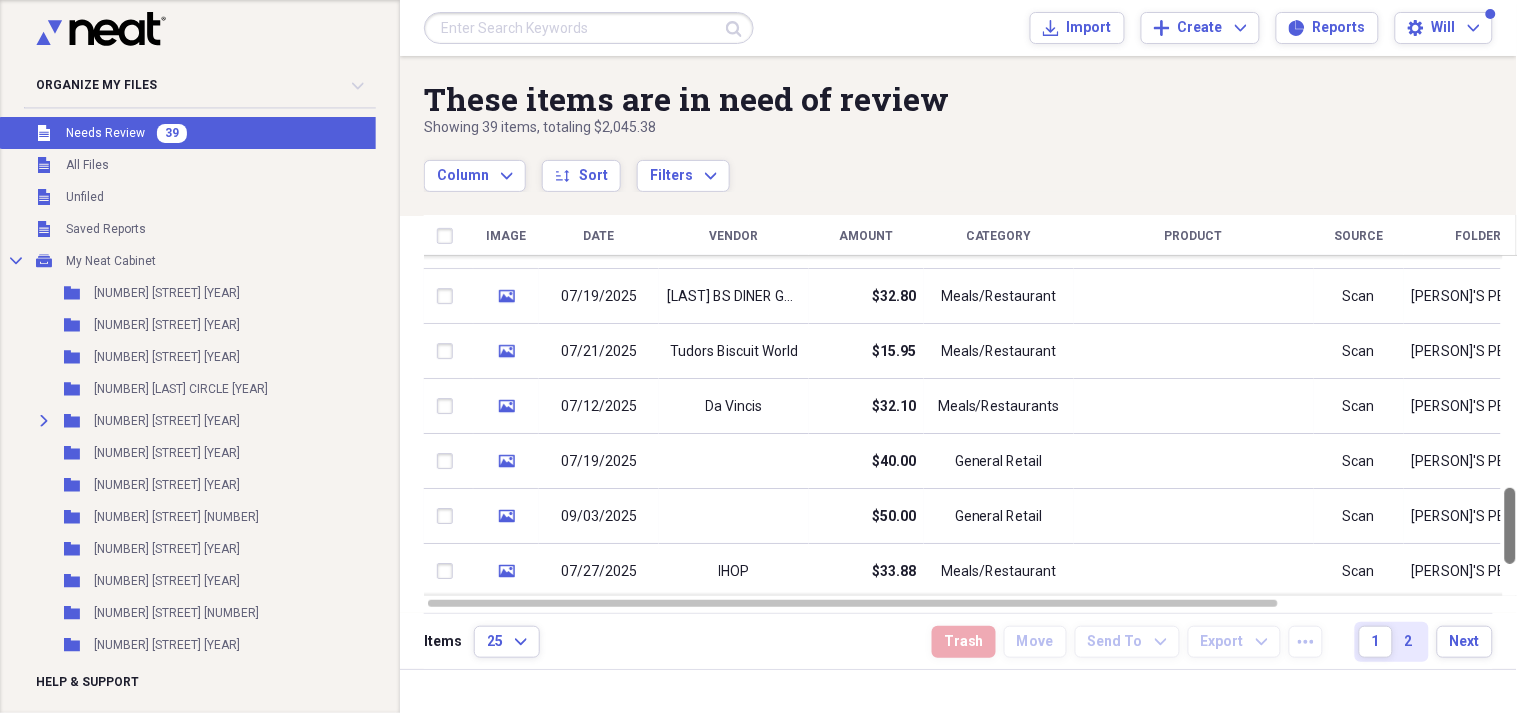 drag, startPoint x: 1507, startPoint y: 543, endPoint x: 1508, endPoint y: 515, distance: 28.01785 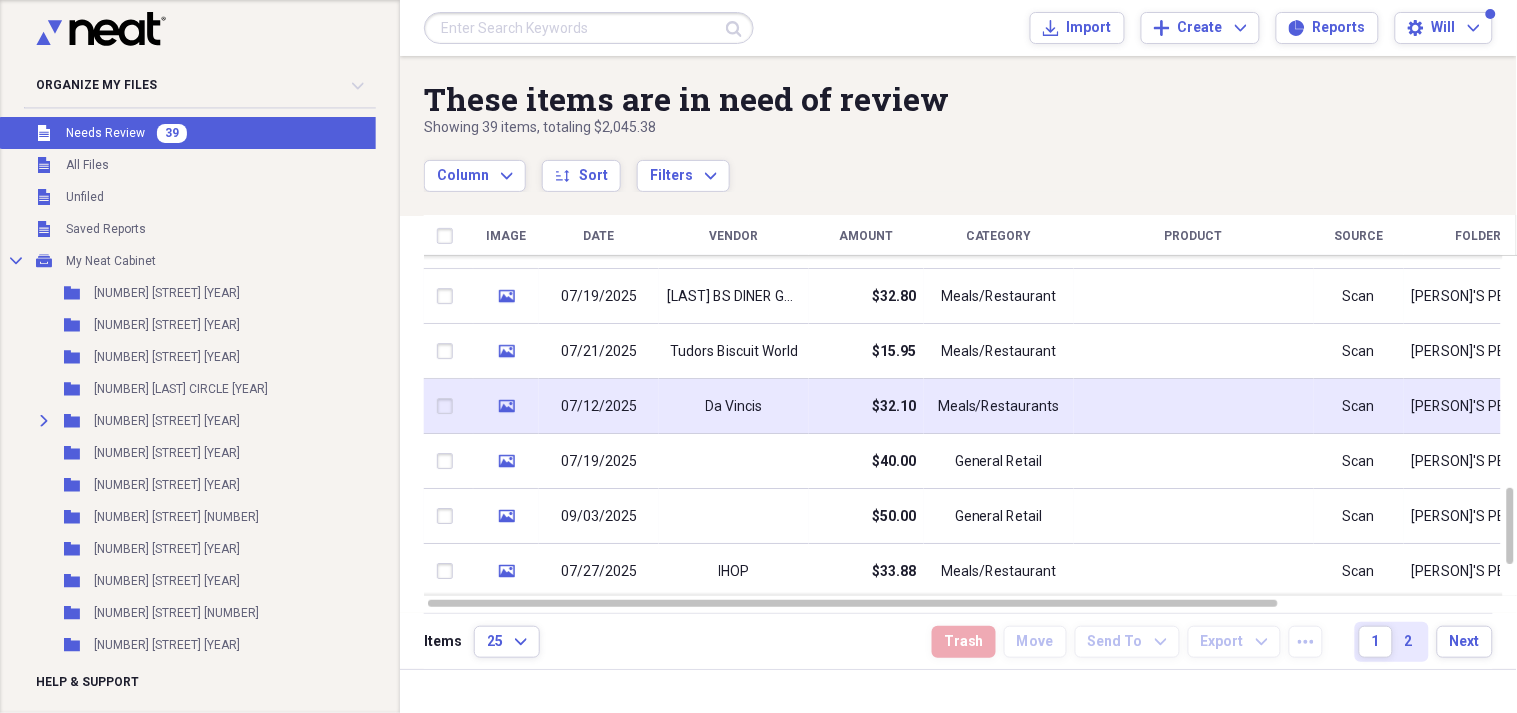 click on "Da Vincis" at bounding box center (734, 406) 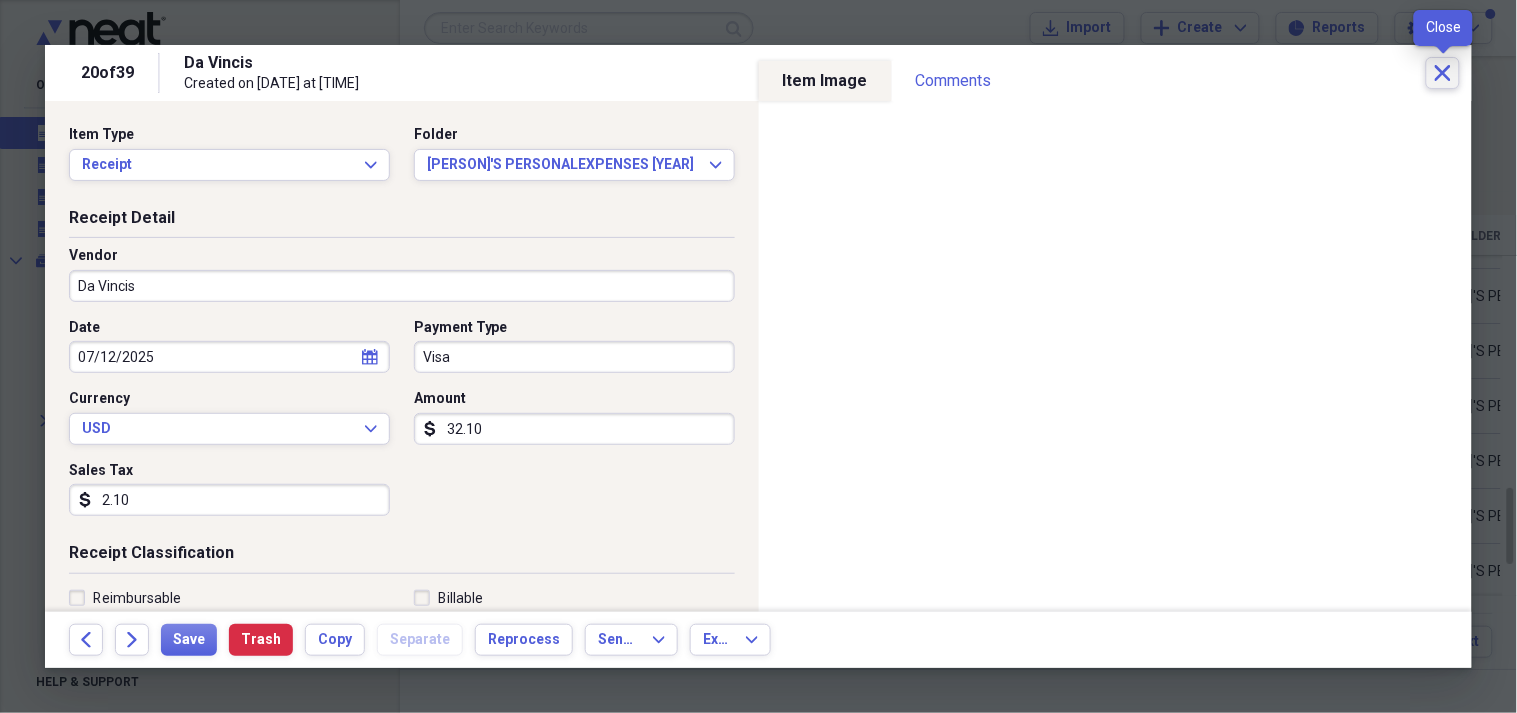 click 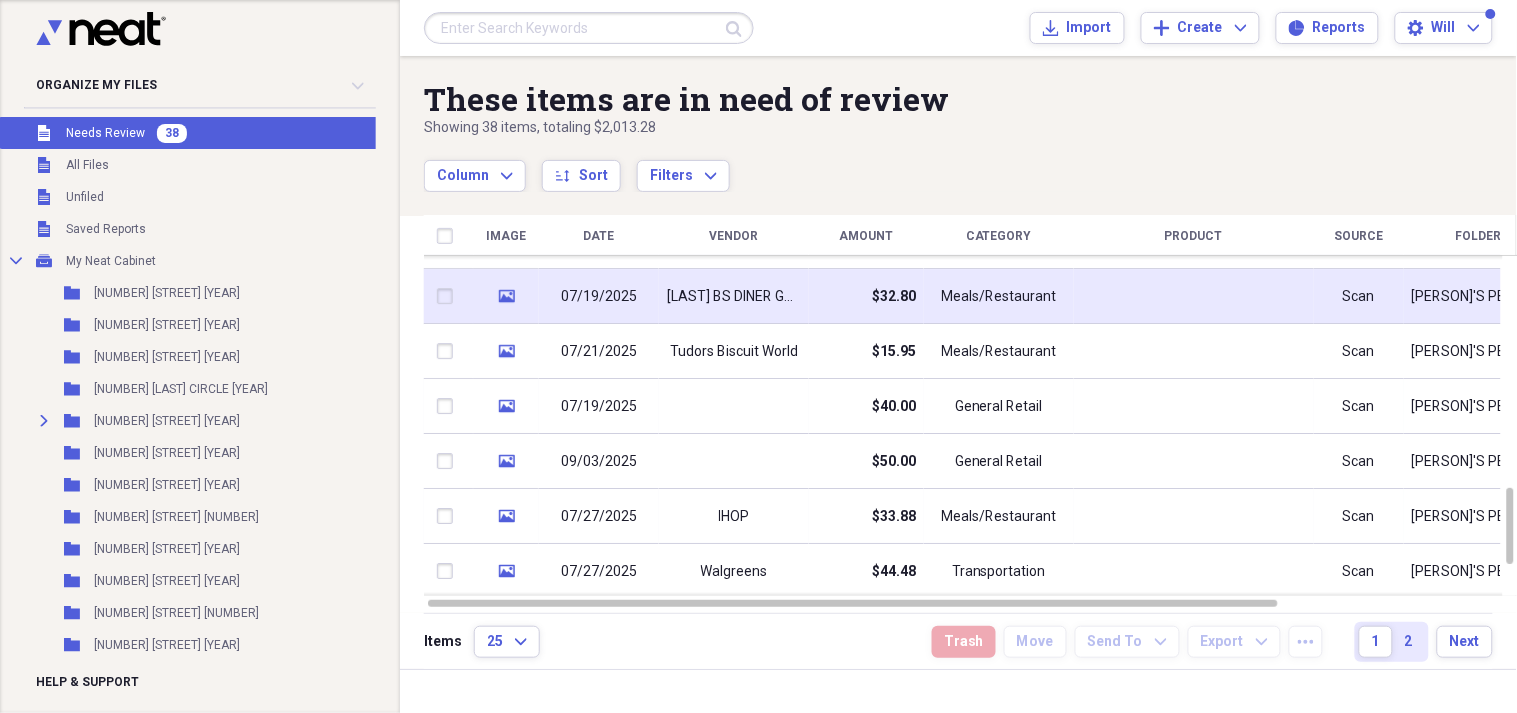 click on "[LAST] BS DINER GARFIELD" at bounding box center (734, 297) 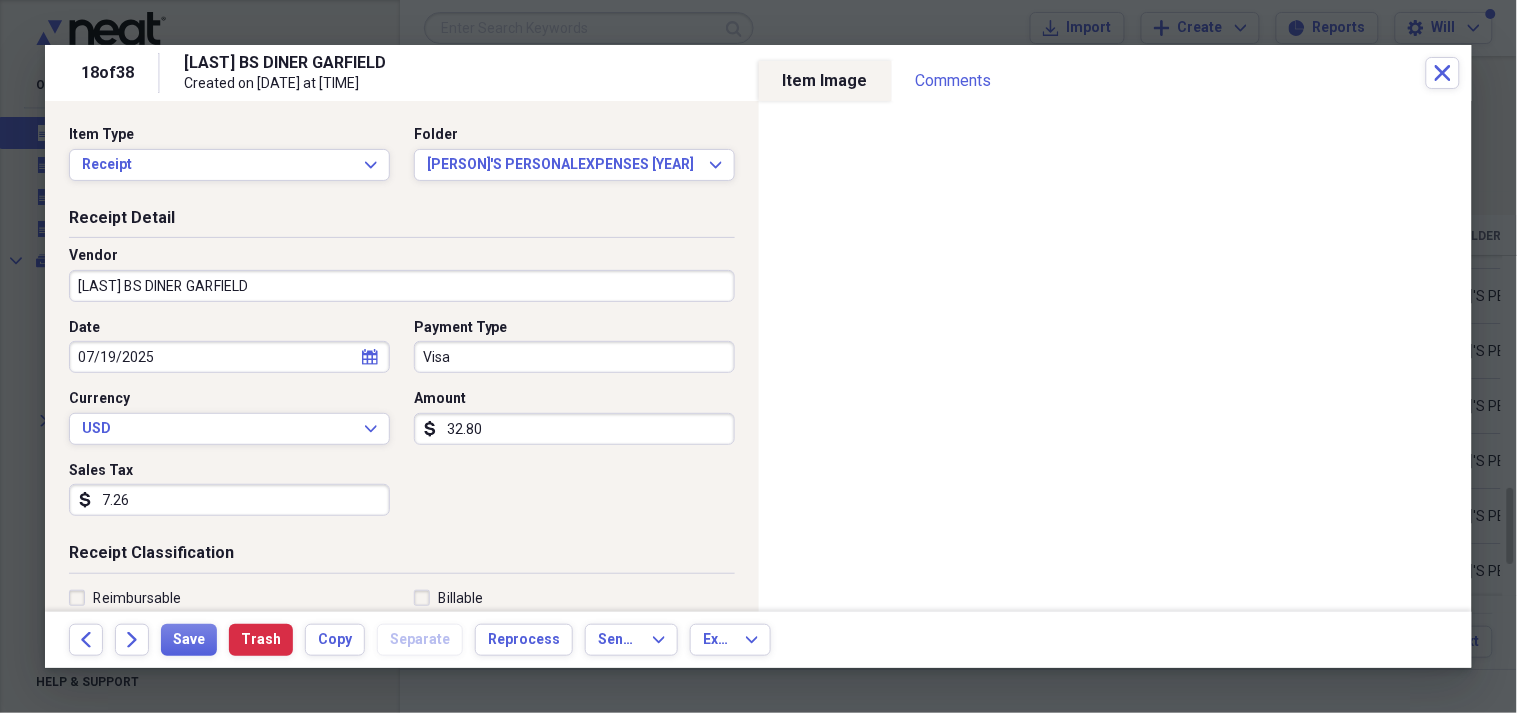 click on "32.80" at bounding box center (574, 429) 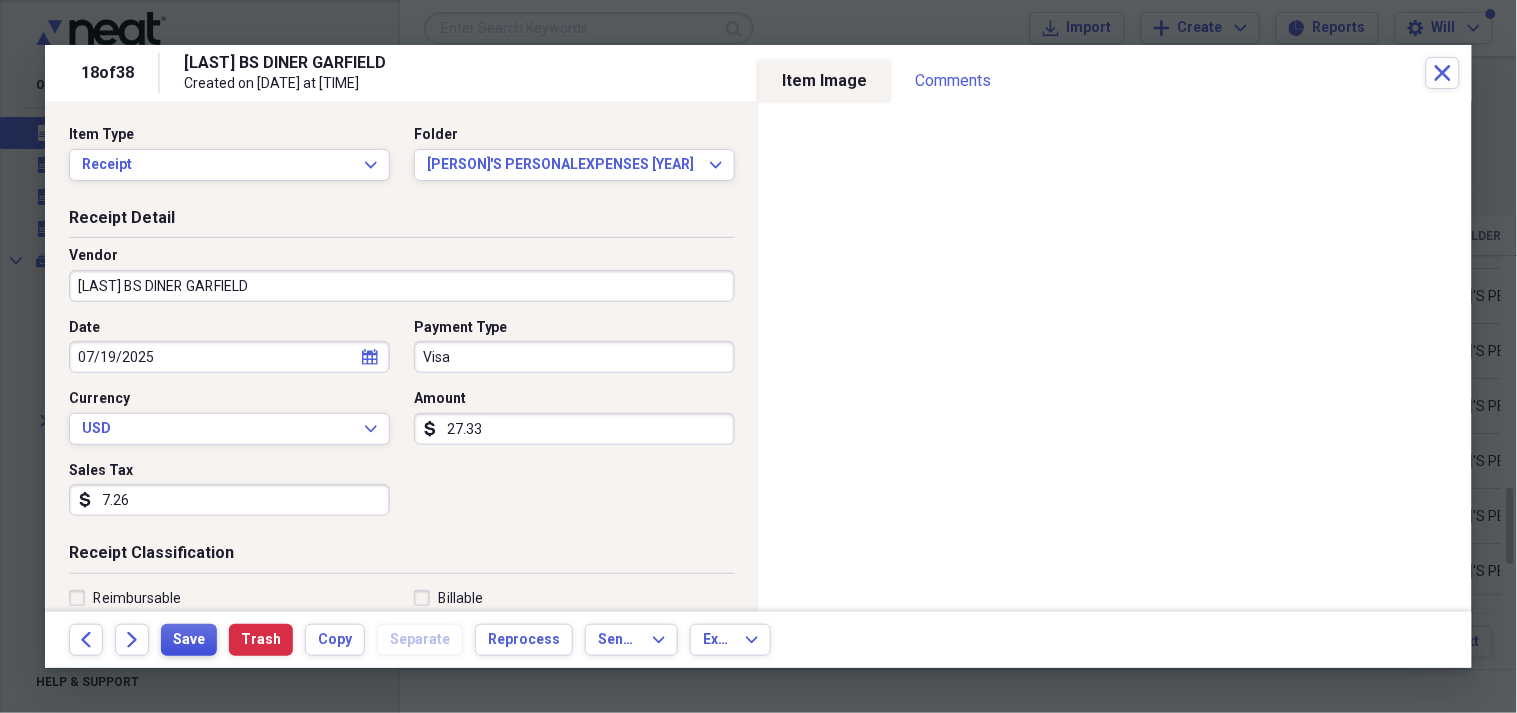 type on "27.33" 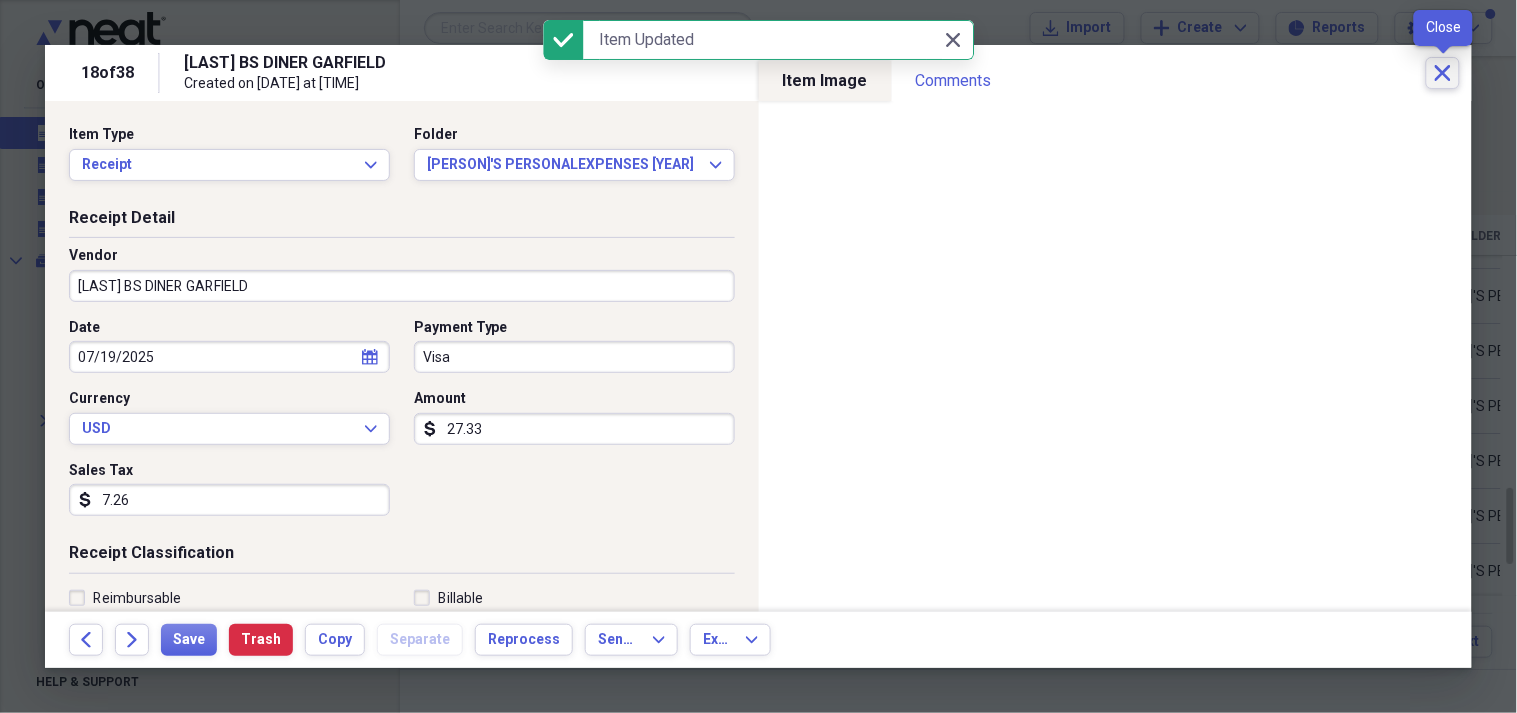 click on "Close" 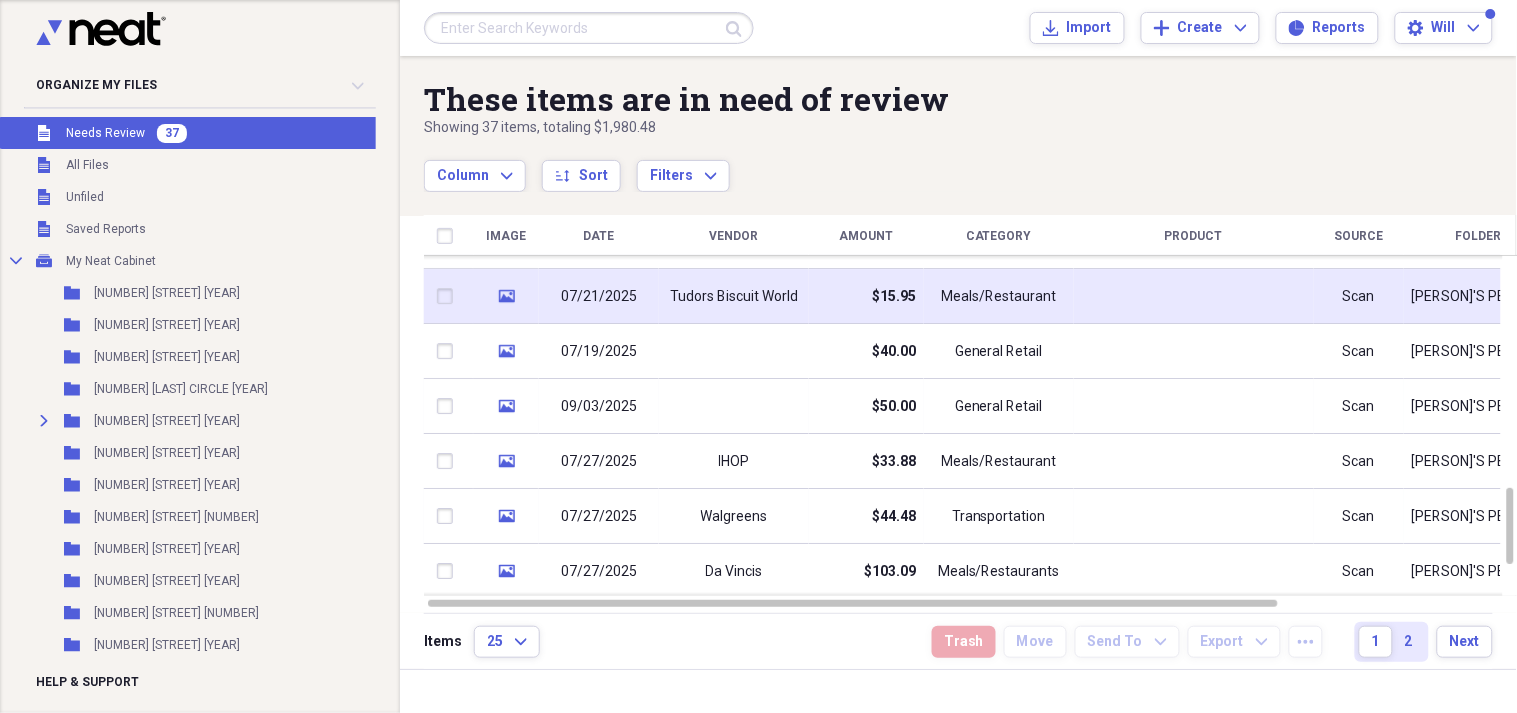 click on "Tudors Biscuit World" at bounding box center [734, 297] 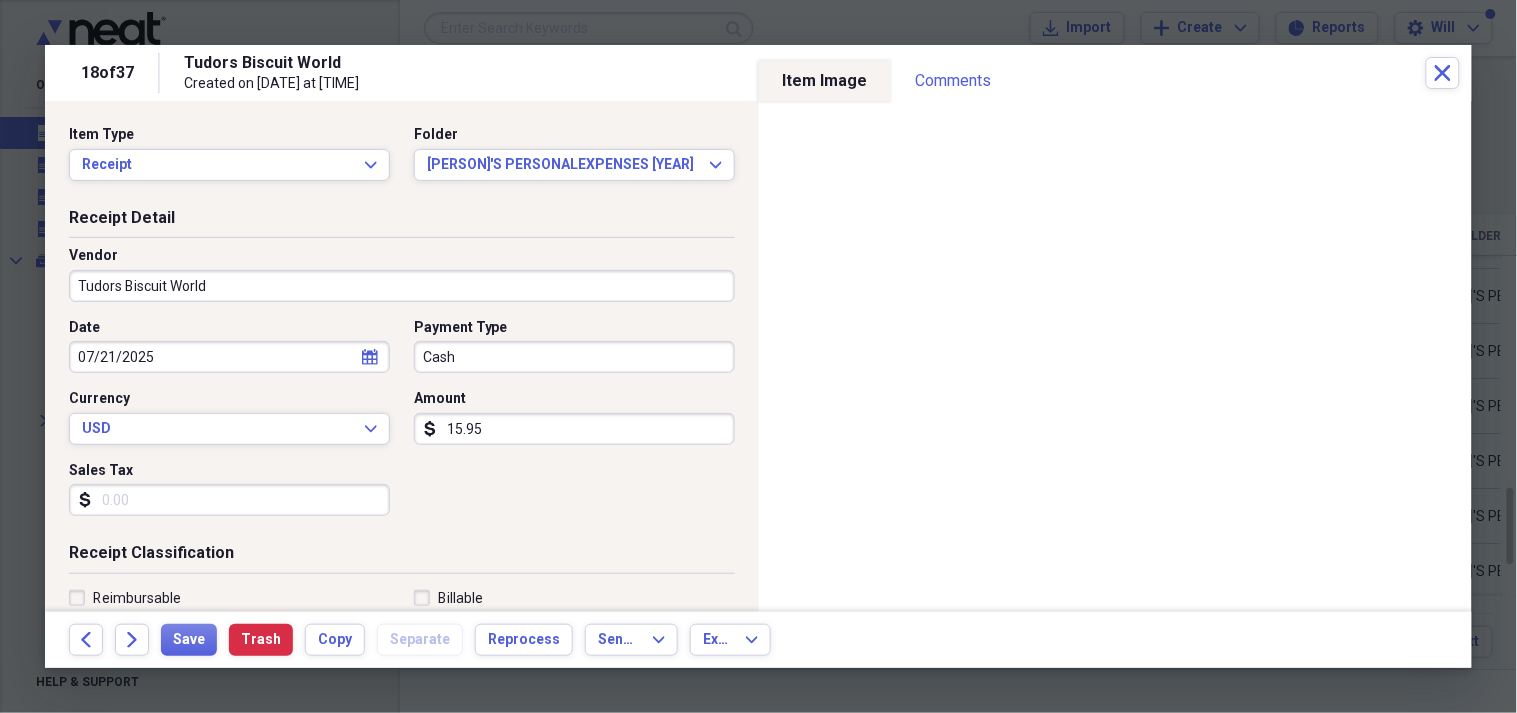 click on "15.95" at bounding box center [574, 429] 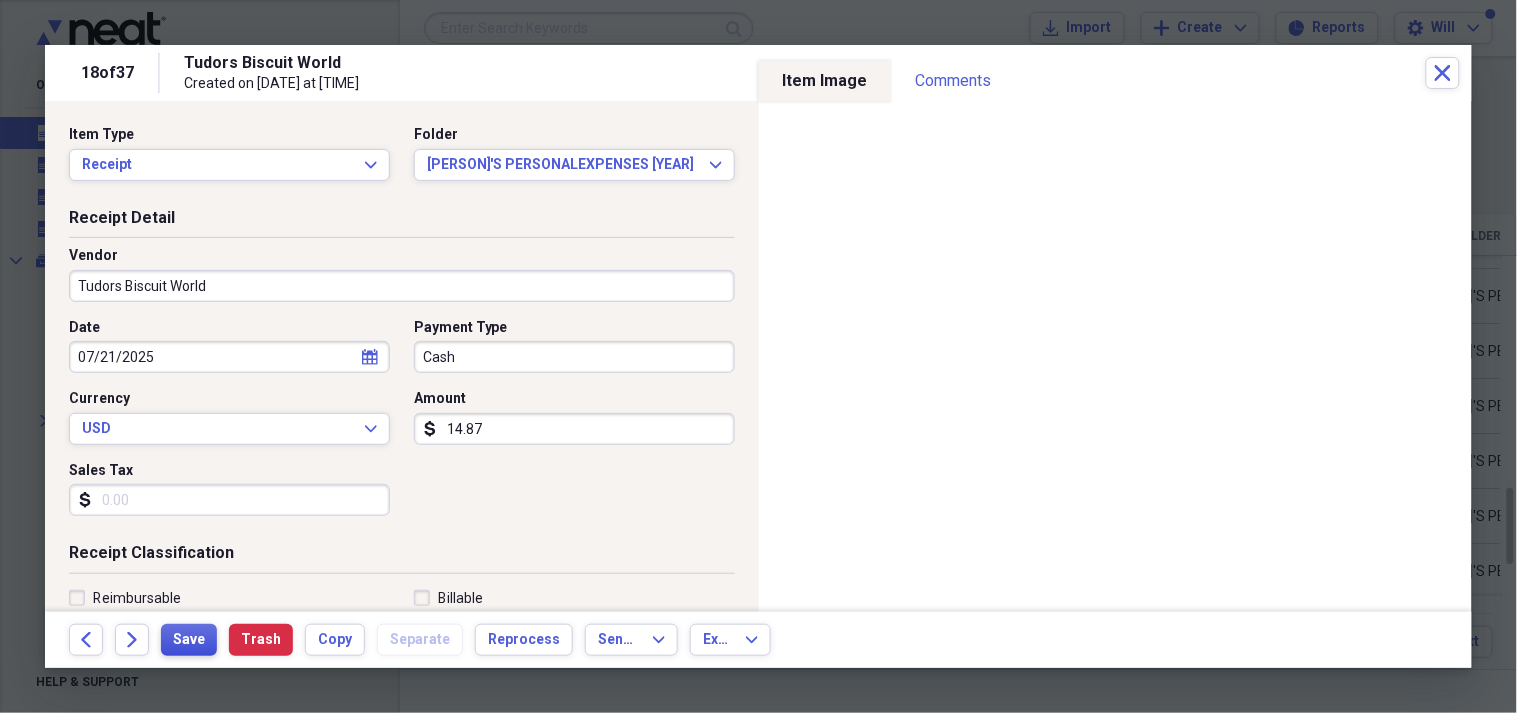 type on "14.87" 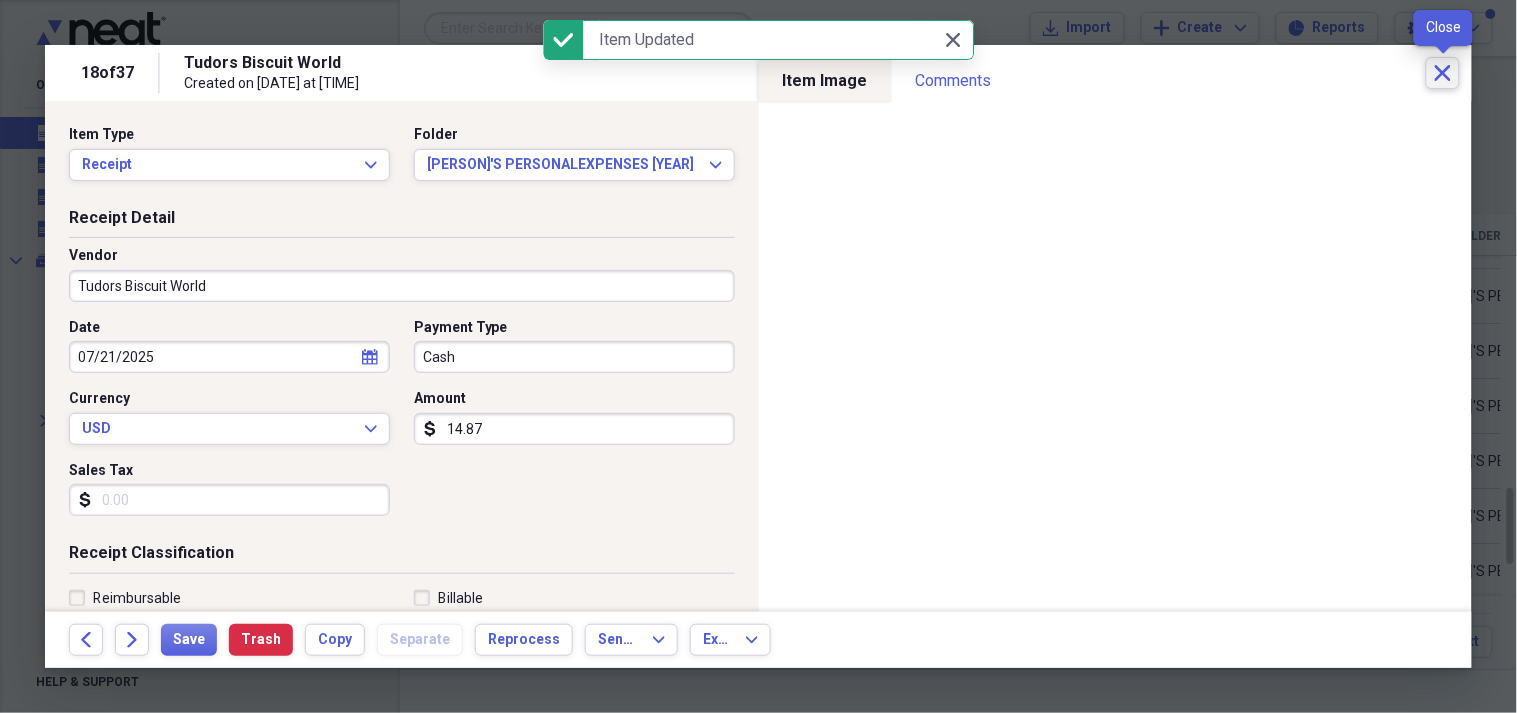 click on "Close" 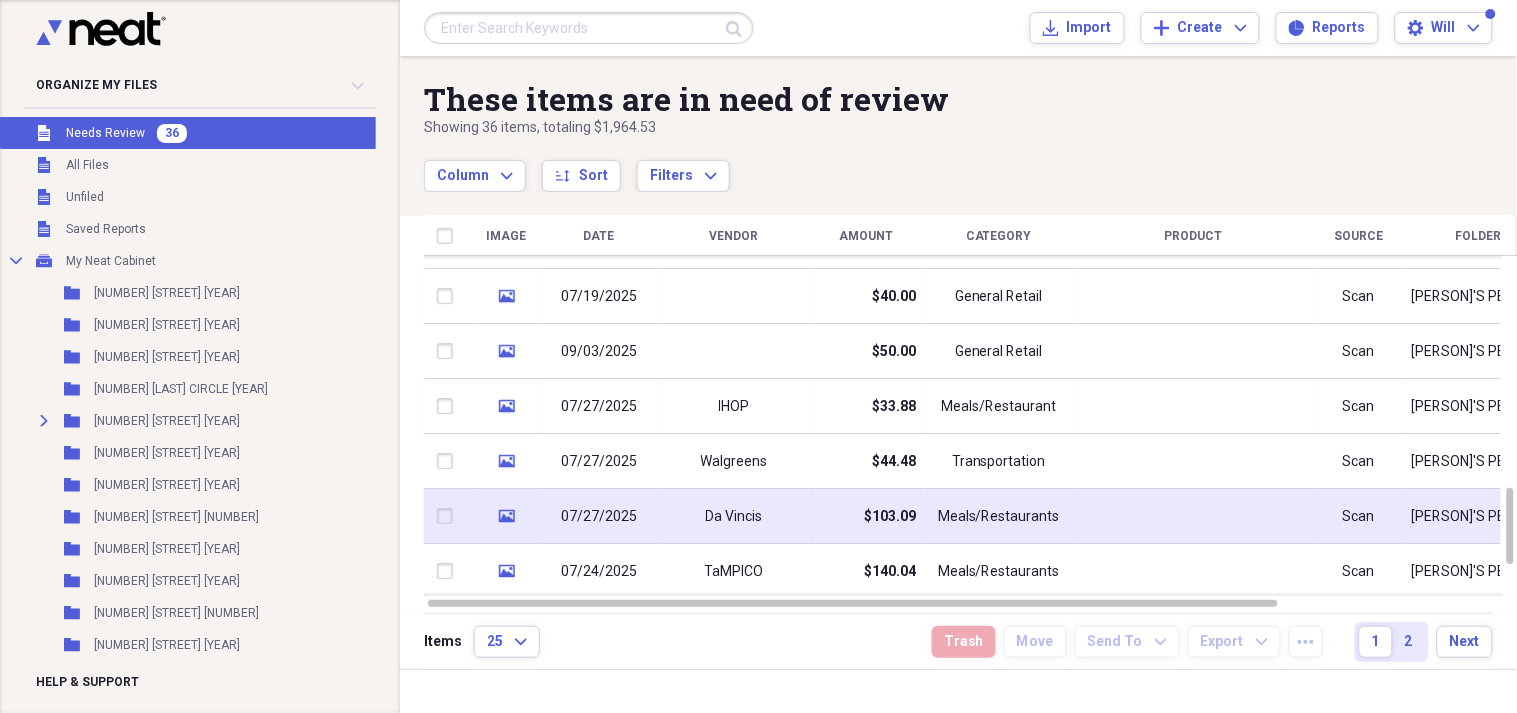 click on "Da Vincis" at bounding box center [734, 516] 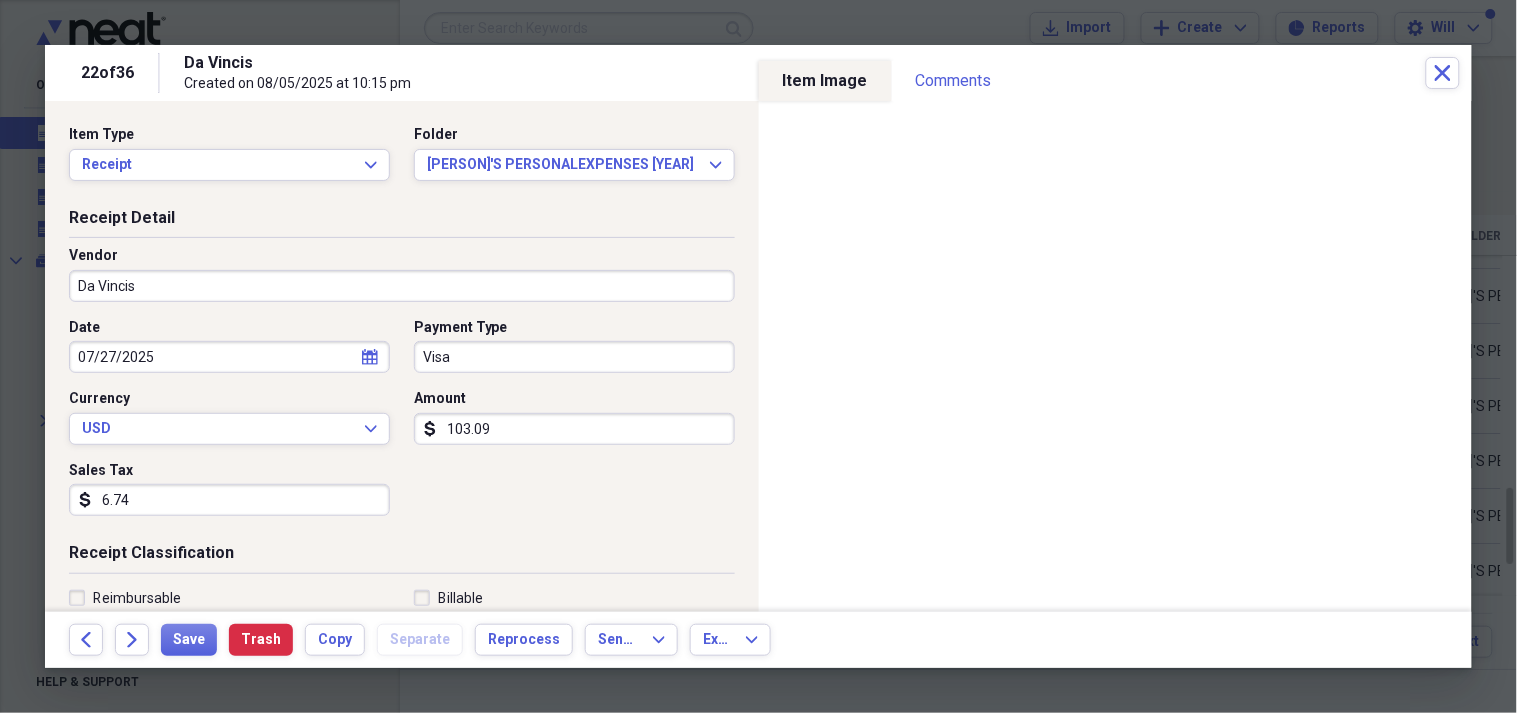 click on "103.09" at bounding box center [574, 429] 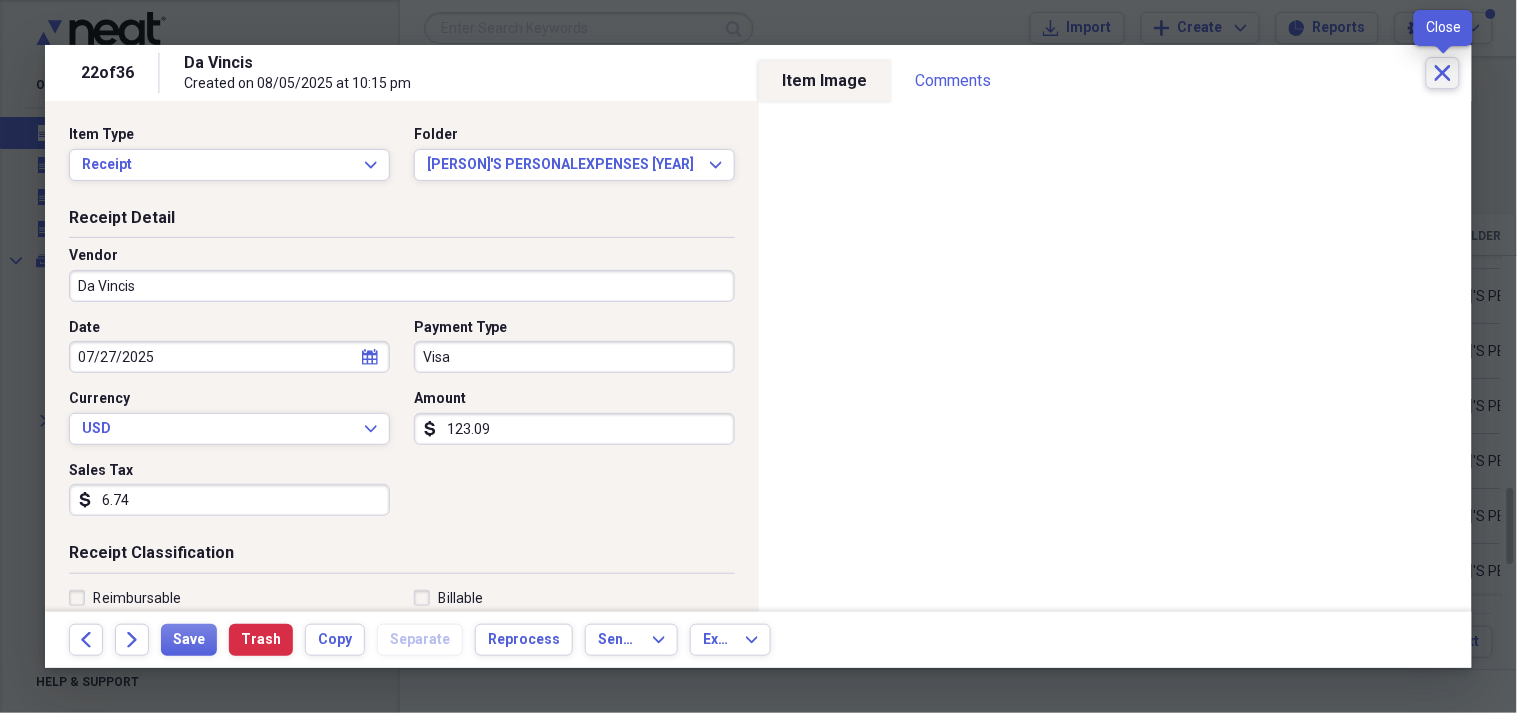 type on "123.09" 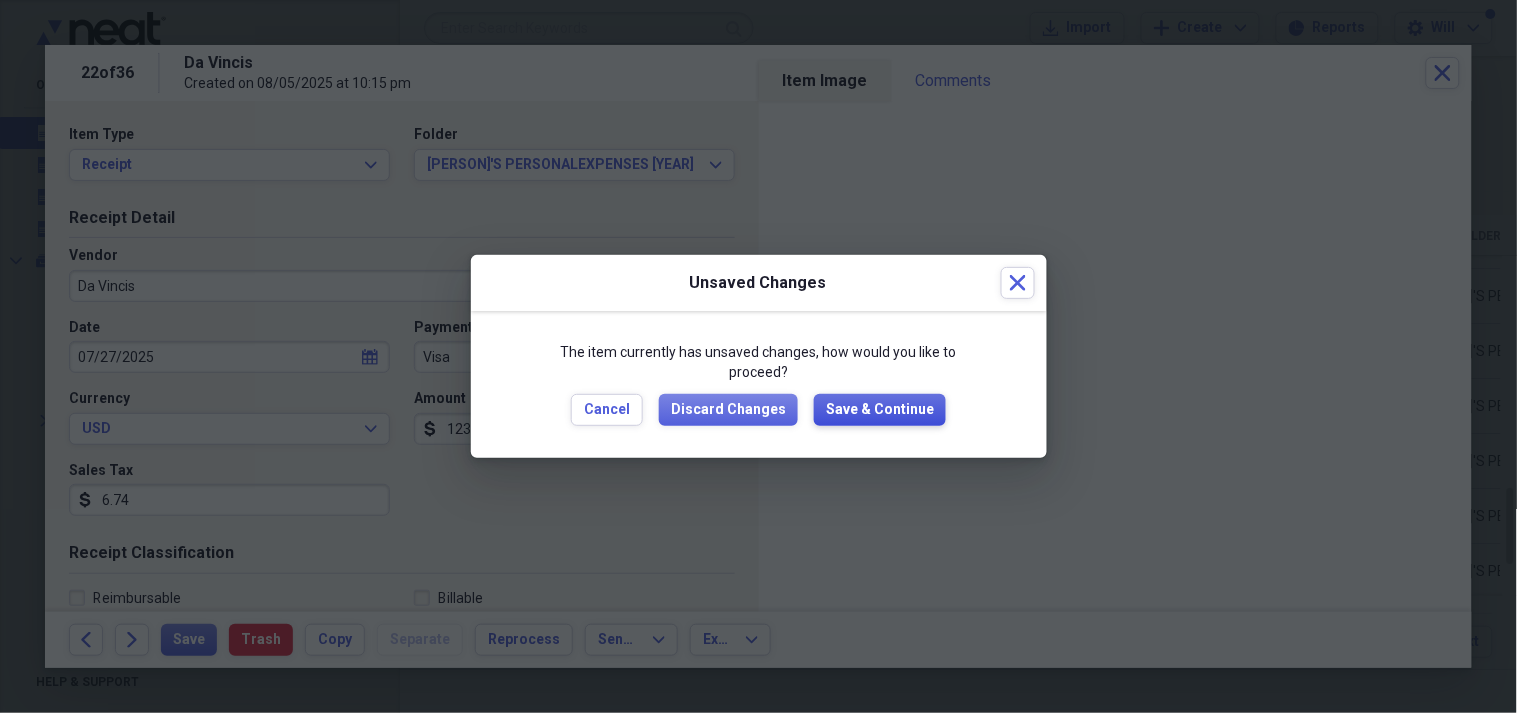click on "Save & Continue" at bounding box center (880, 410) 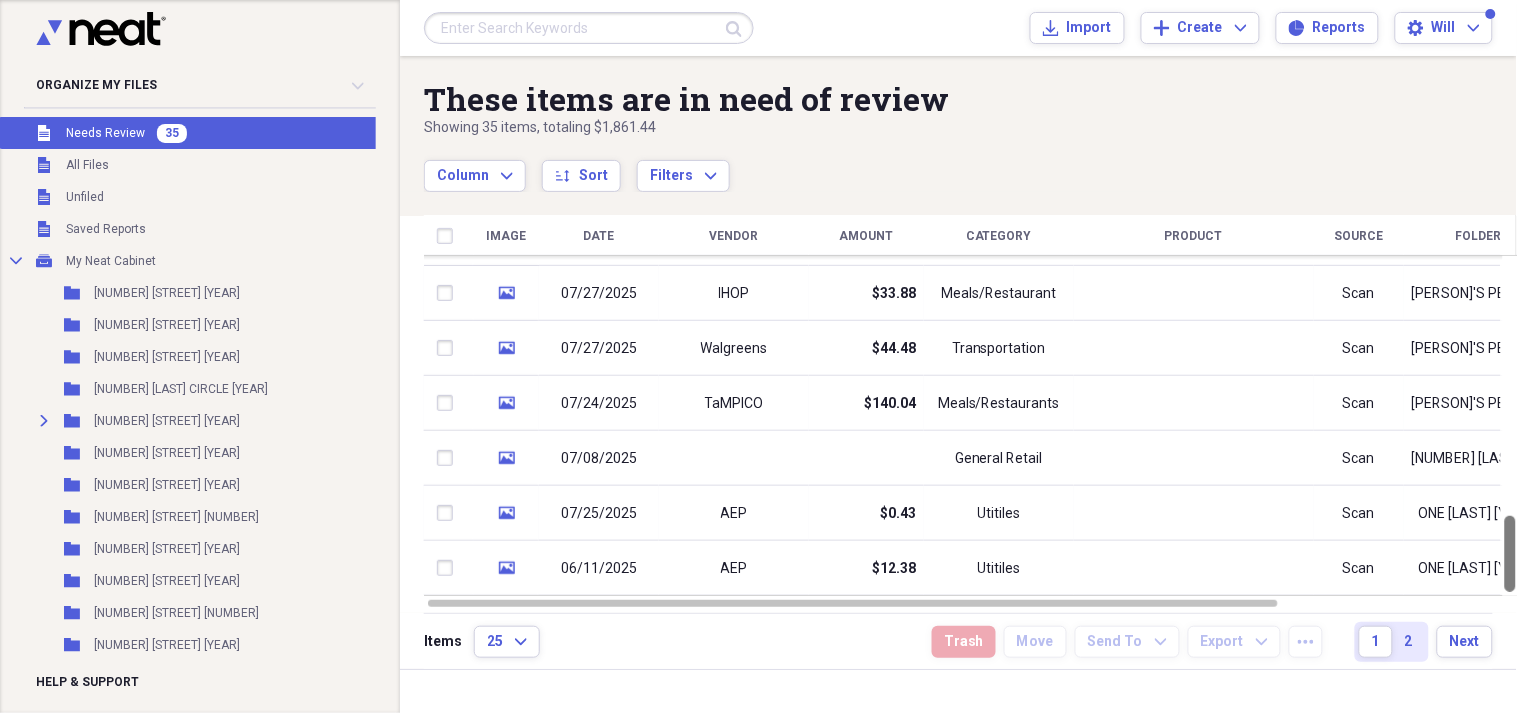 drag, startPoint x: 1508, startPoint y: 527, endPoint x: 1500, endPoint y: 621, distance: 94.33981 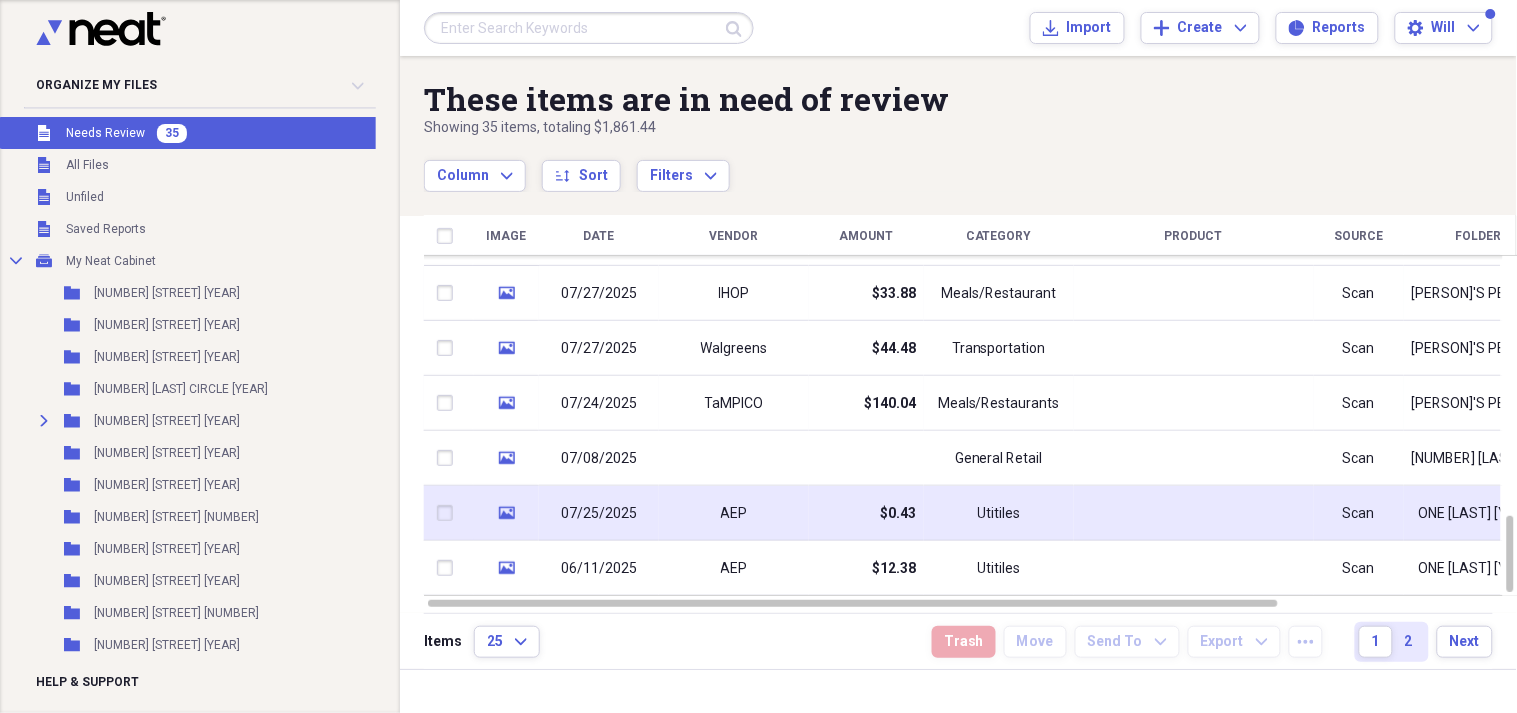 click on "$0.43" at bounding box center [898, 514] 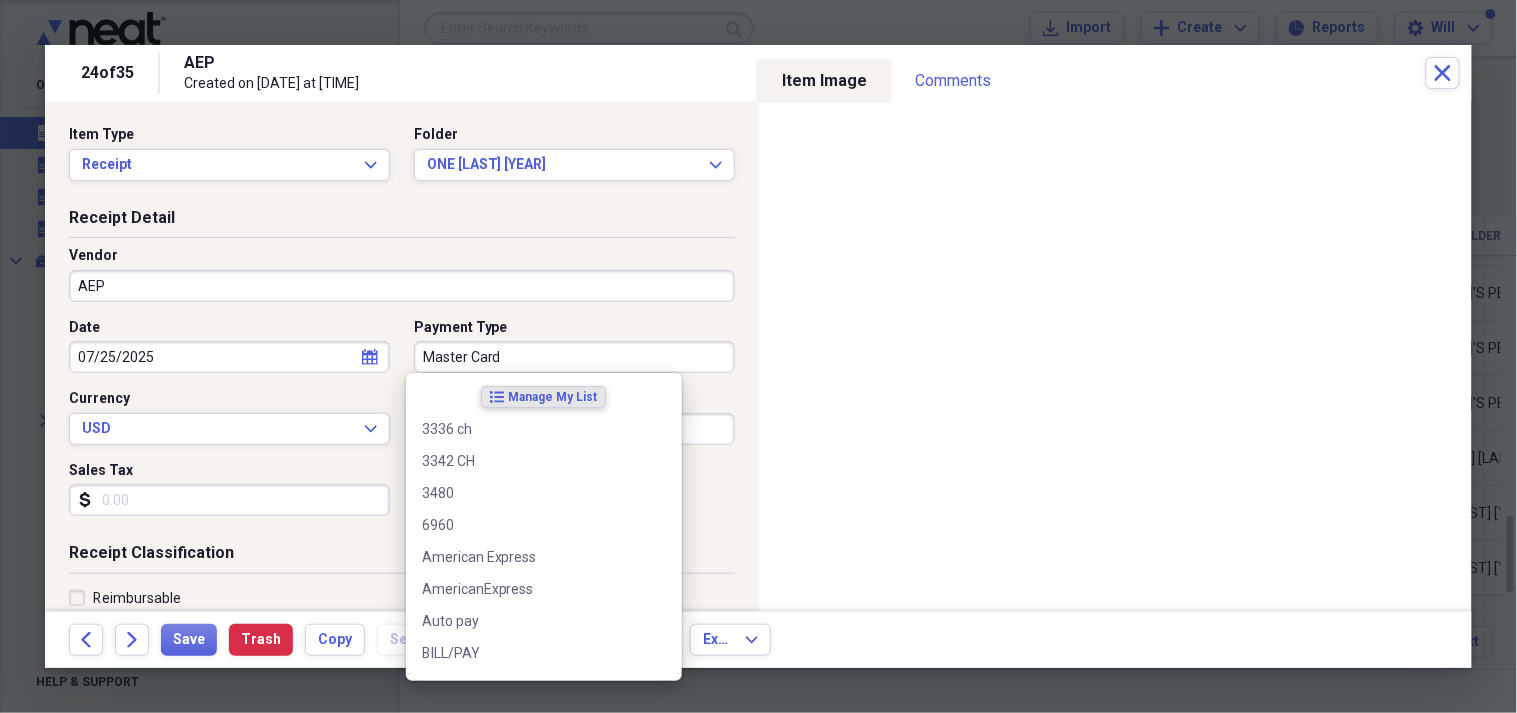 click on "Master Card" at bounding box center [574, 357] 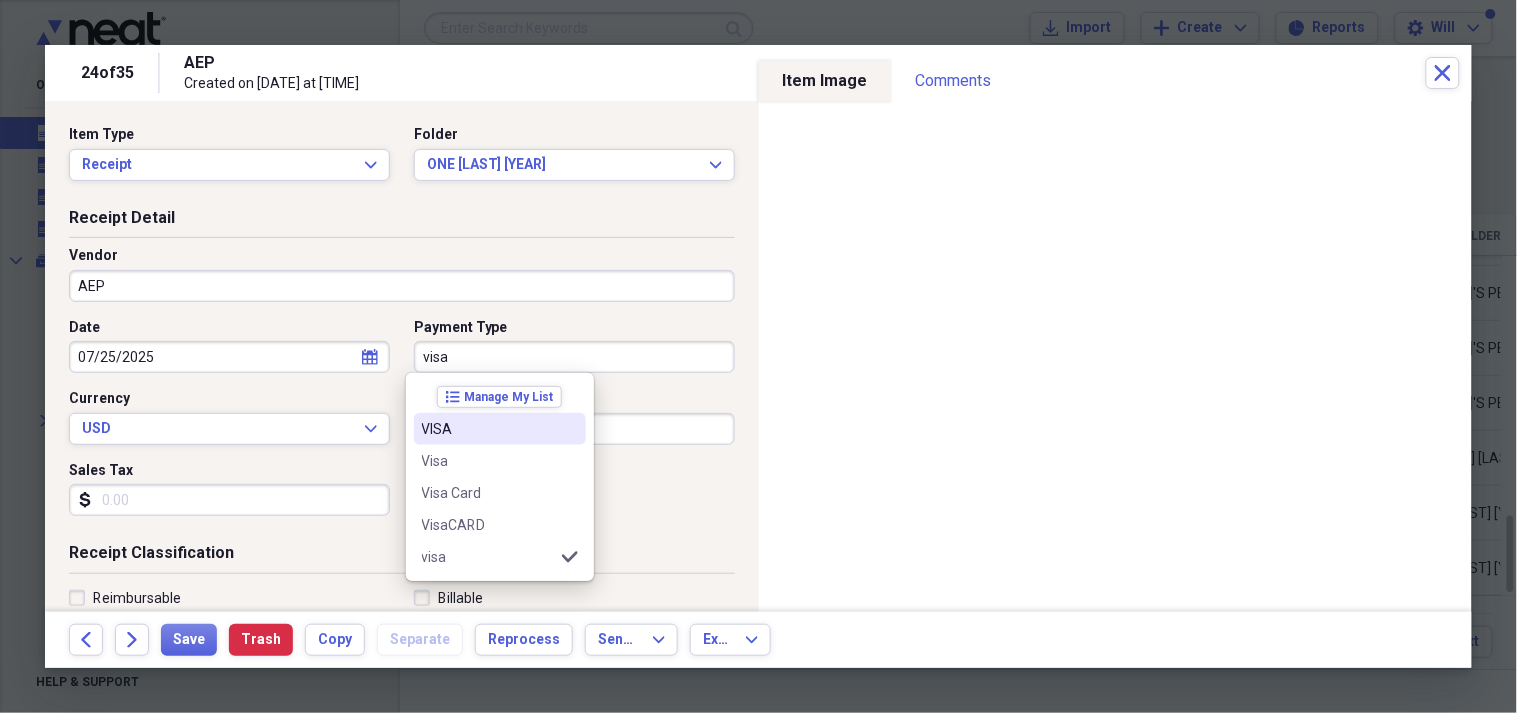 click on "VISA" at bounding box center [488, 429] 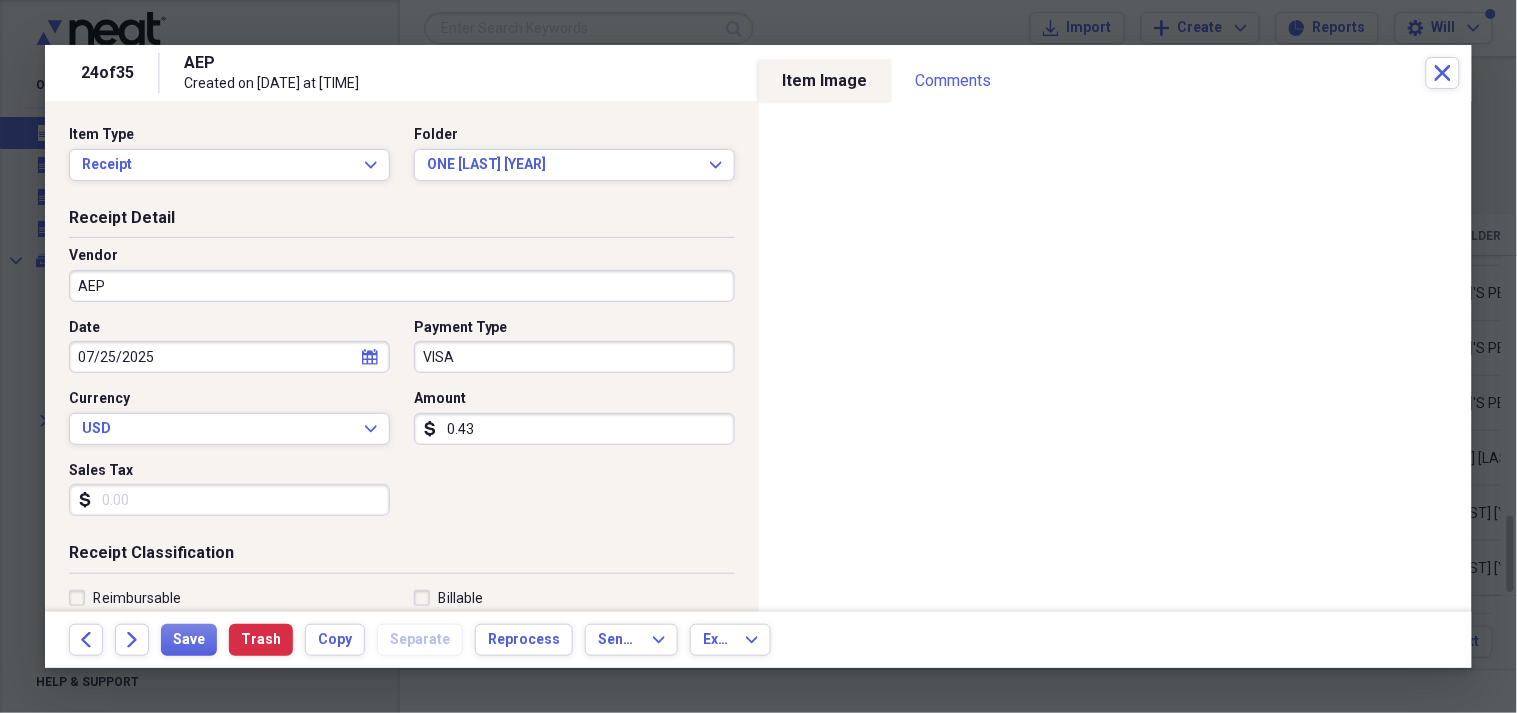 click on "0.43" at bounding box center (574, 429) 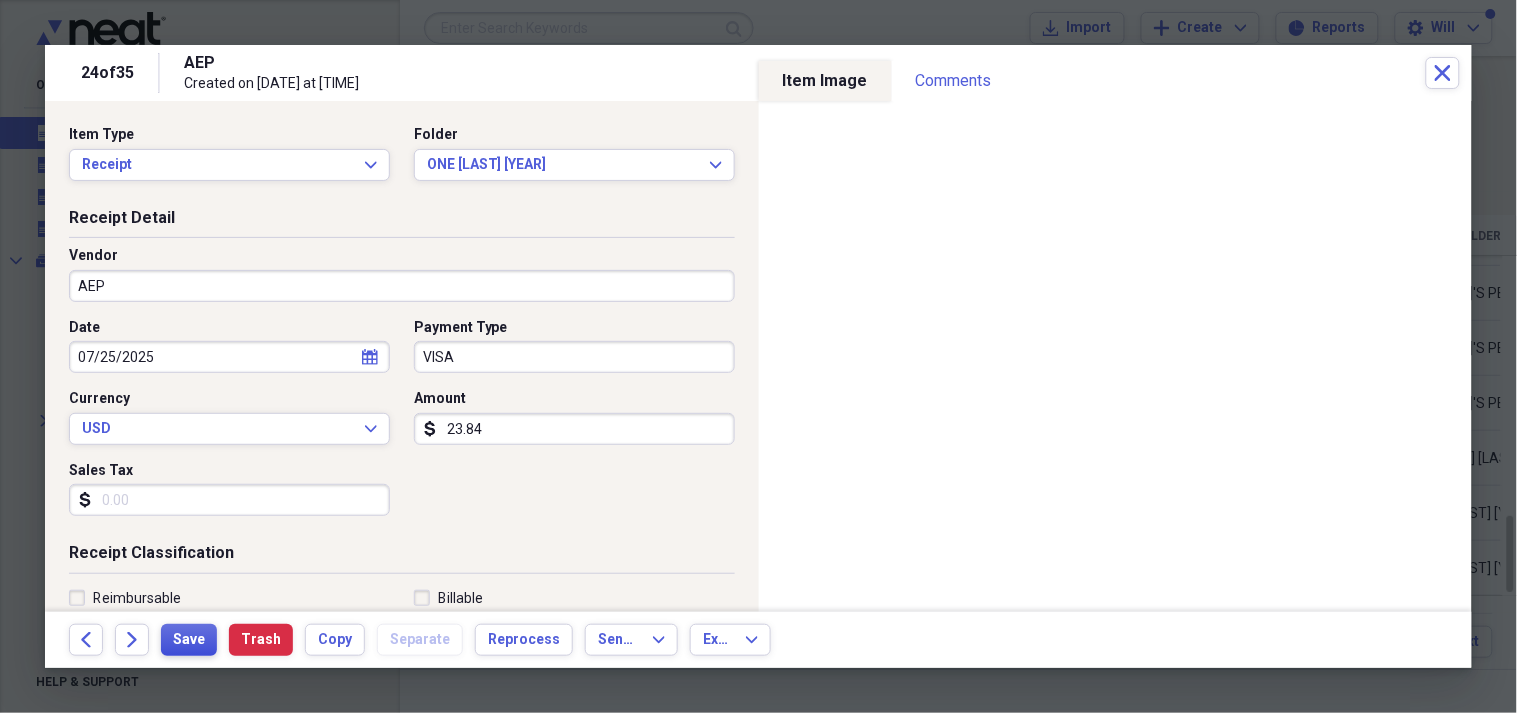 type on "23.84" 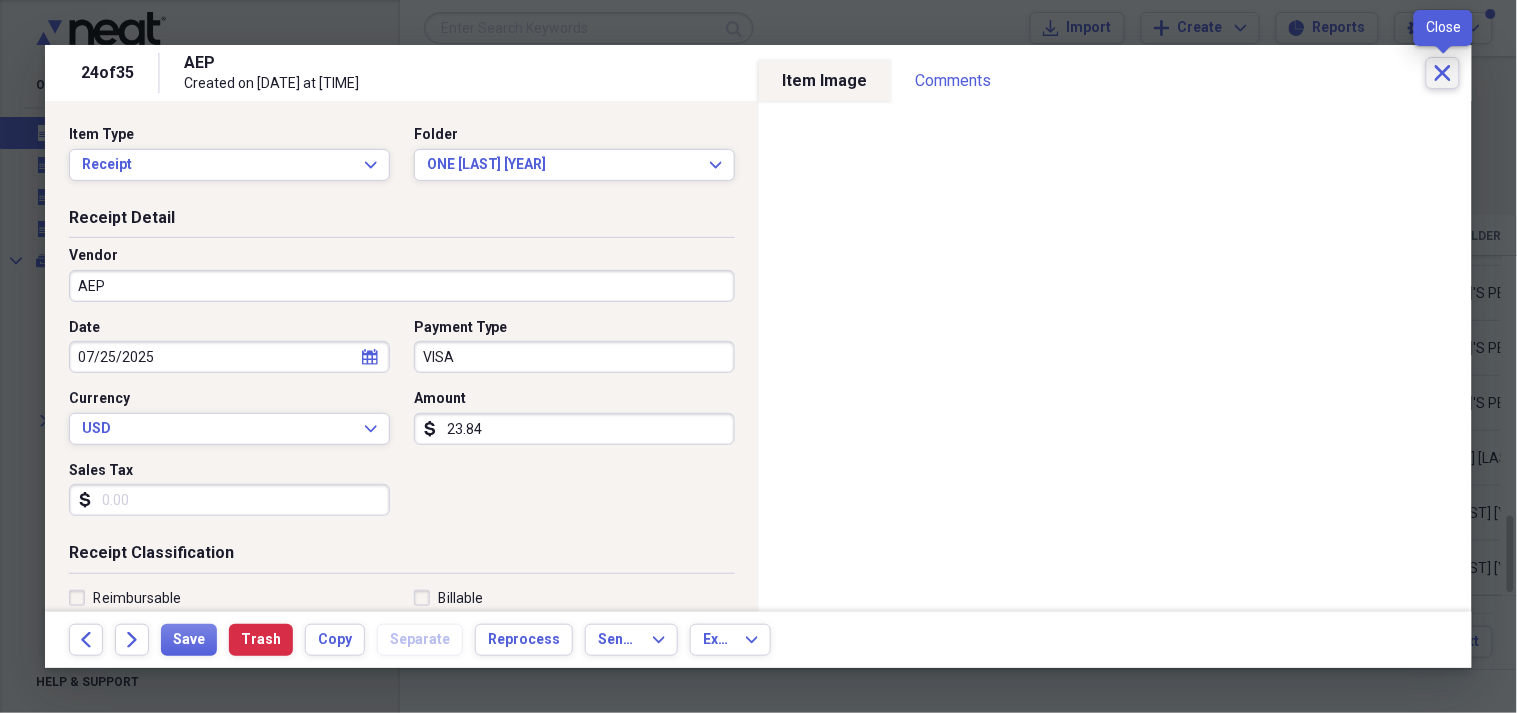 click on "Close" at bounding box center [1443, 73] 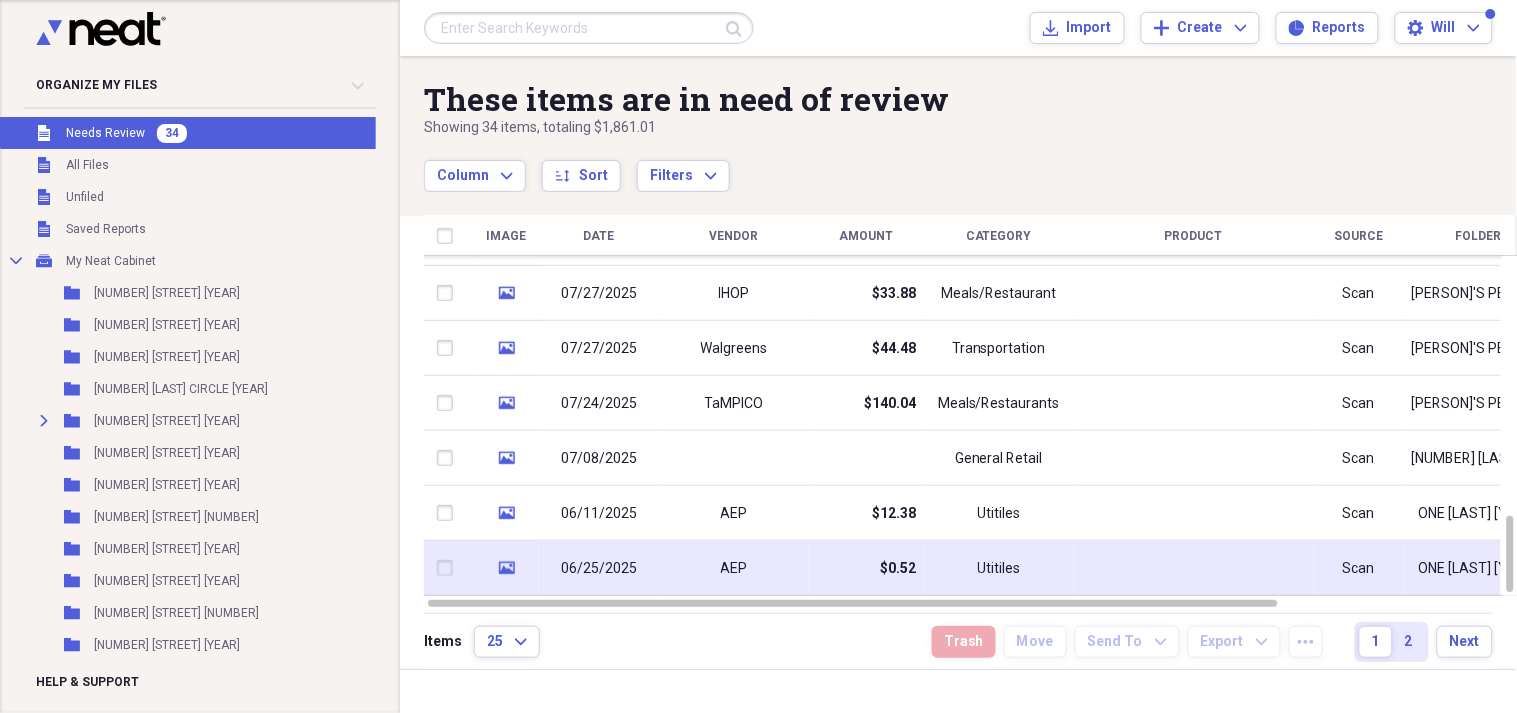 click on "AEP" at bounding box center [734, 569] 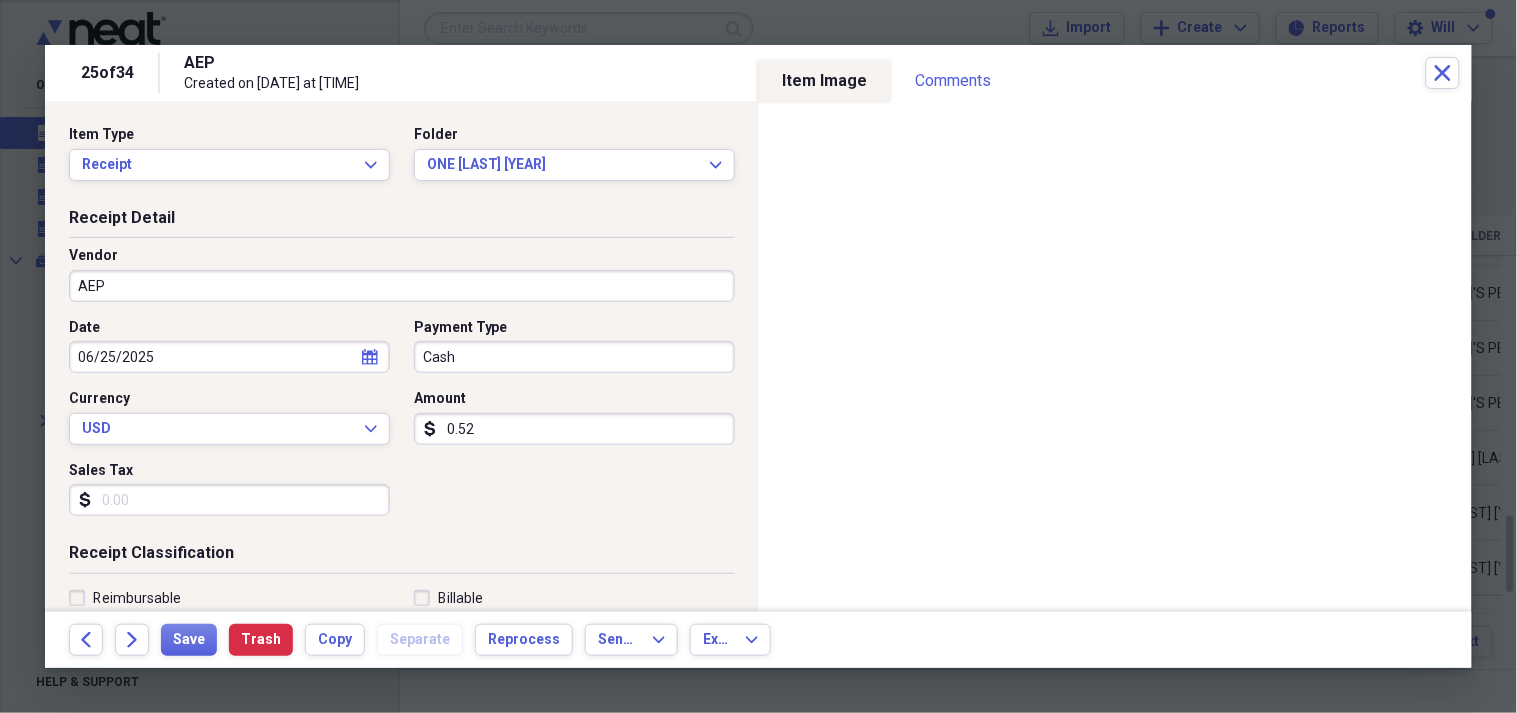 click on "Cash" at bounding box center (574, 357) 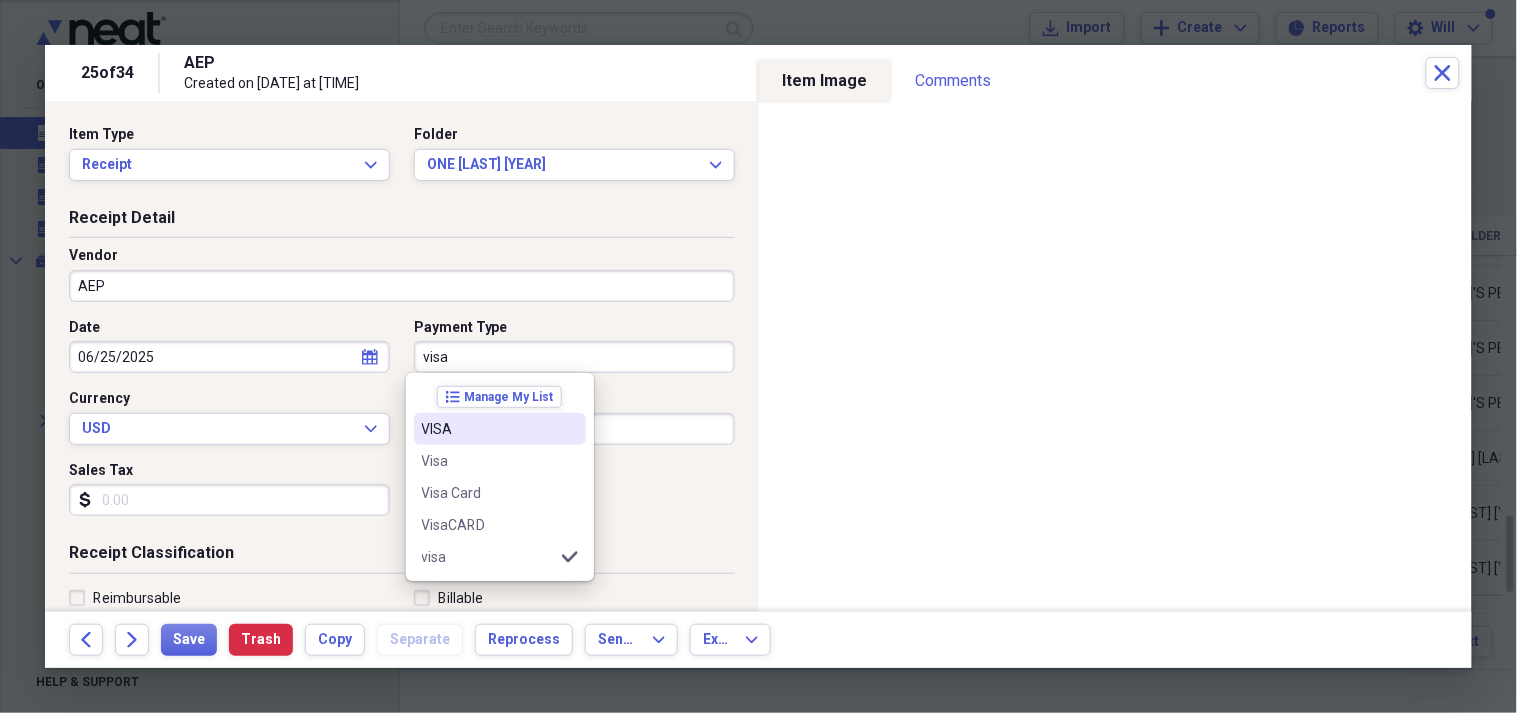click on "VISA" at bounding box center (488, 429) 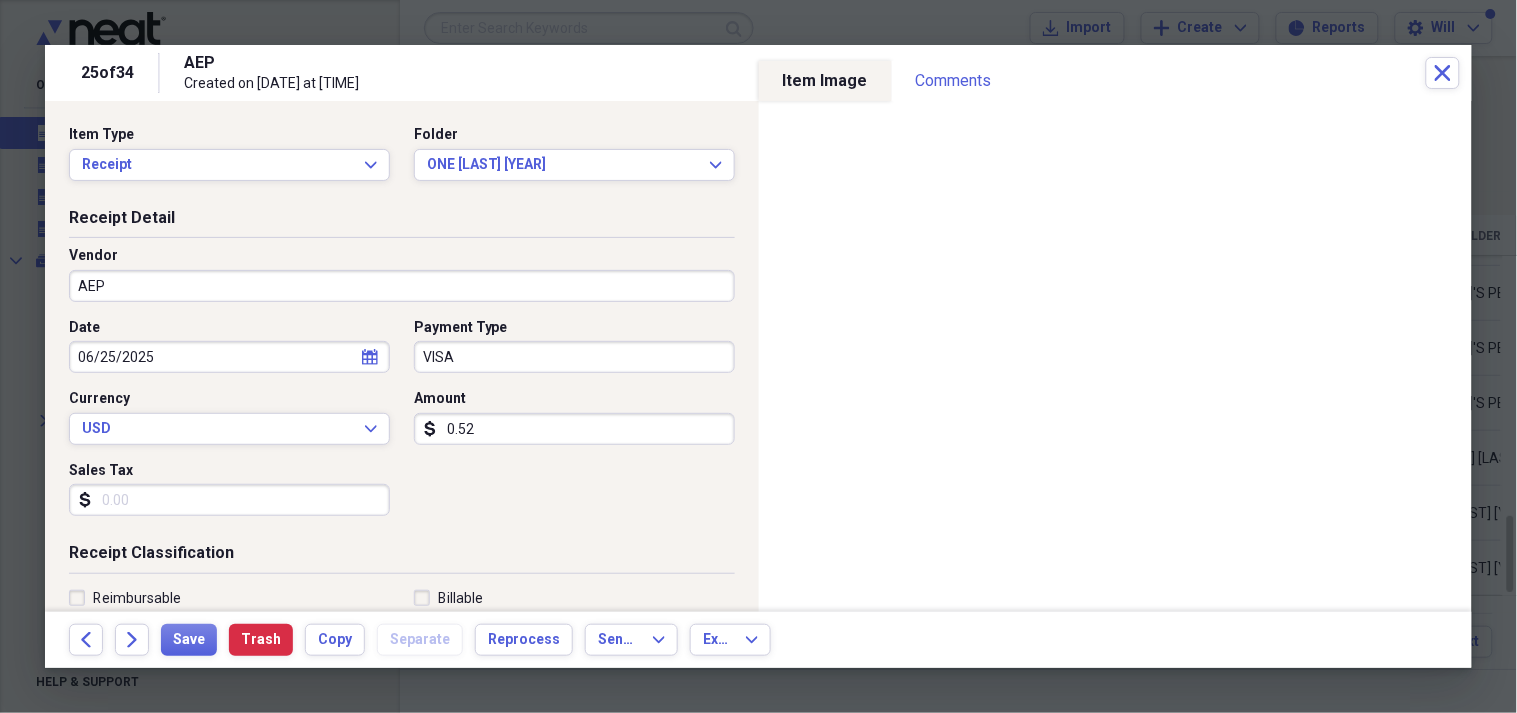 click on "0.52" at bounding box center [574, 429] 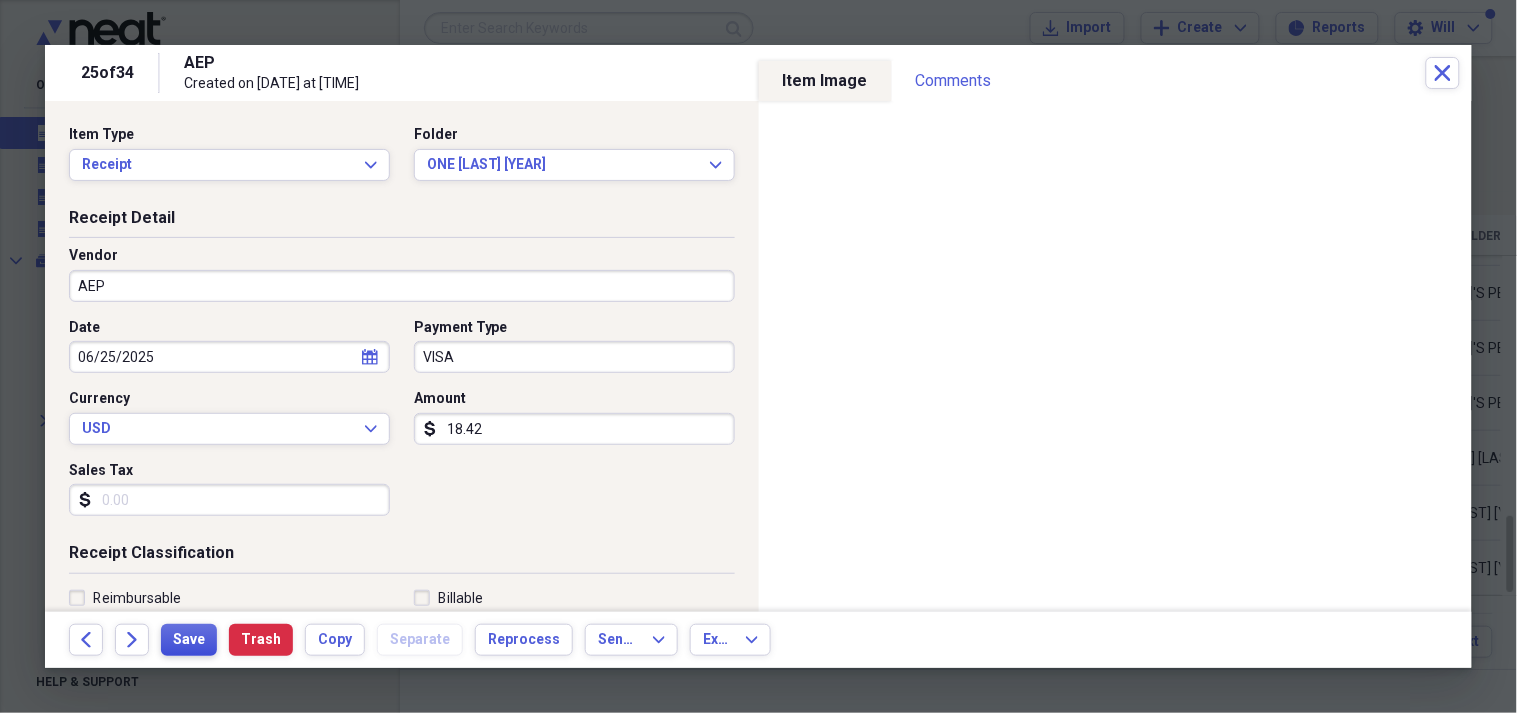 type on "18.42" 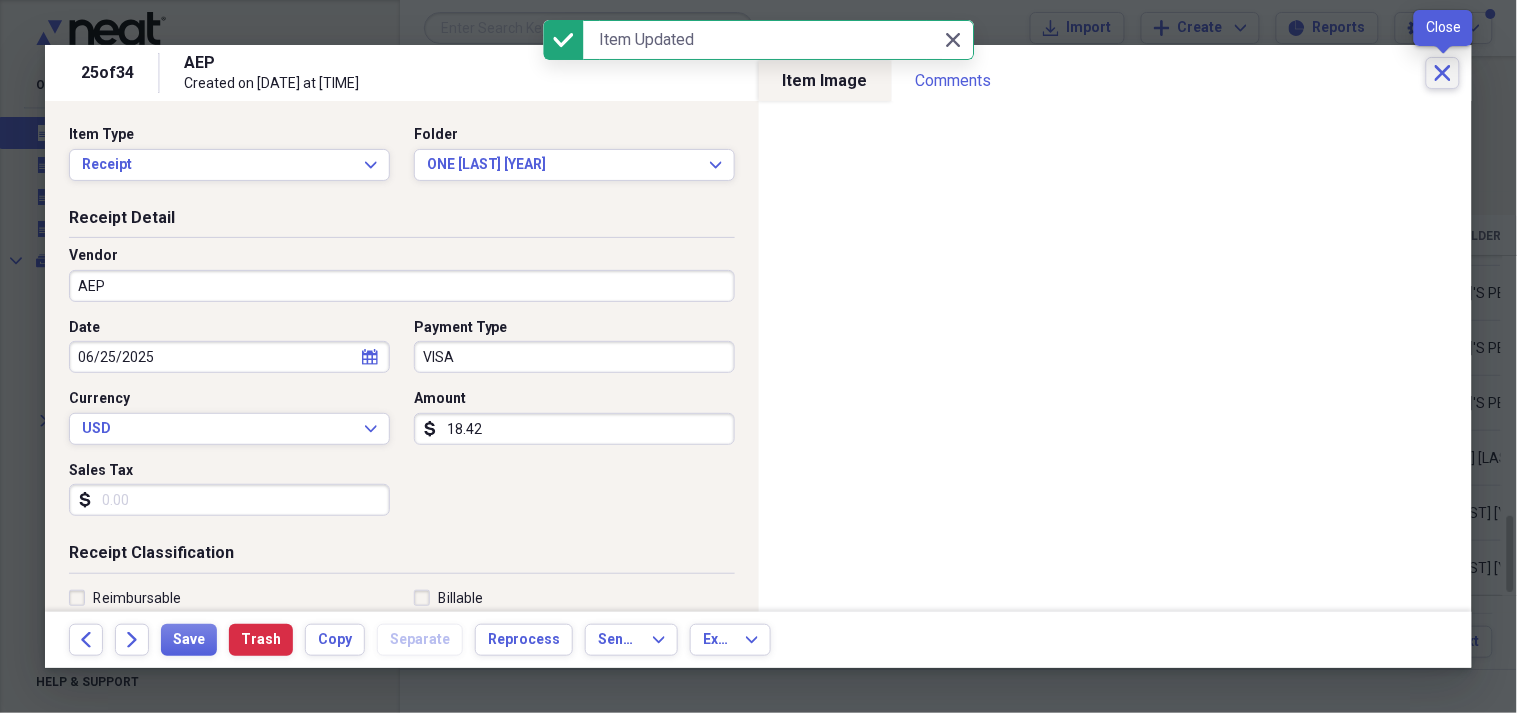 click on "Close" 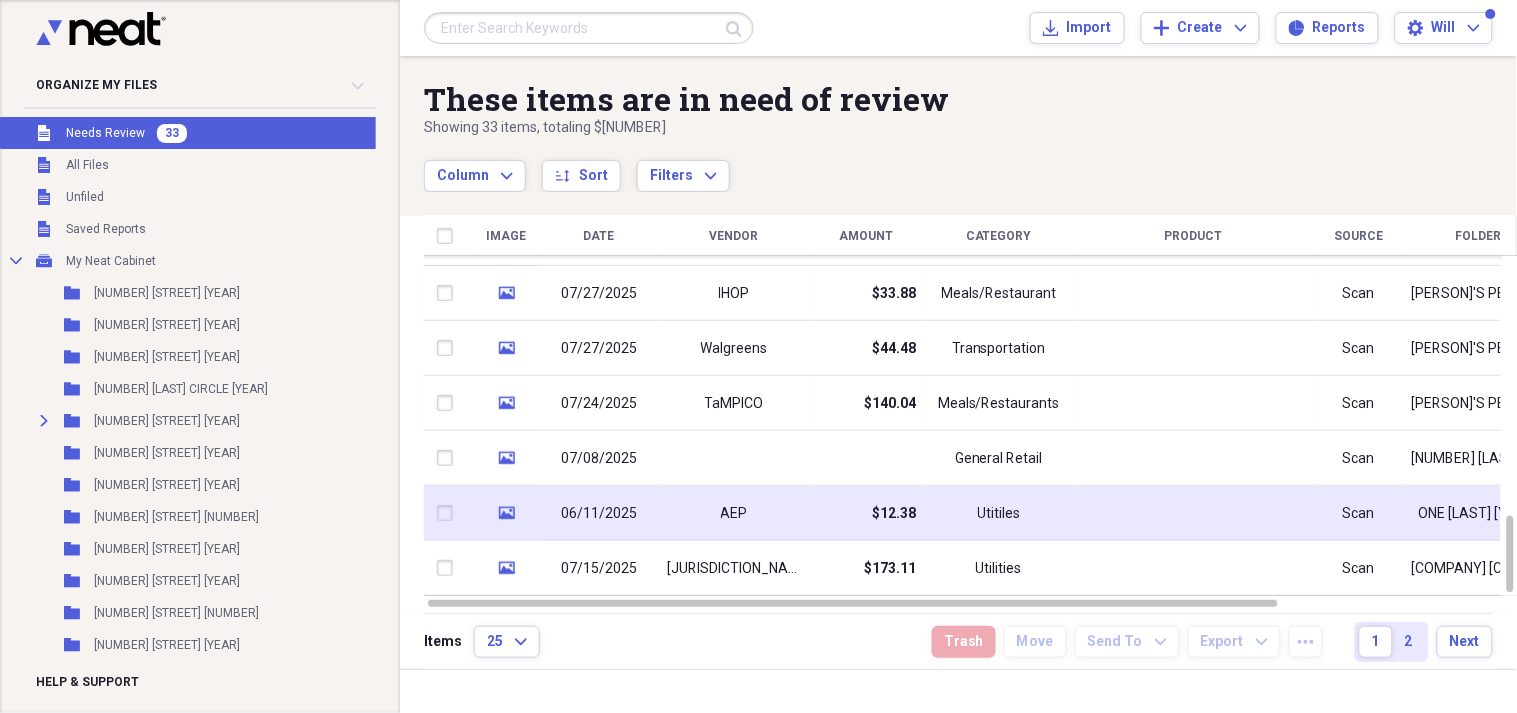click on "AEP" at bounding box center (734, 513) 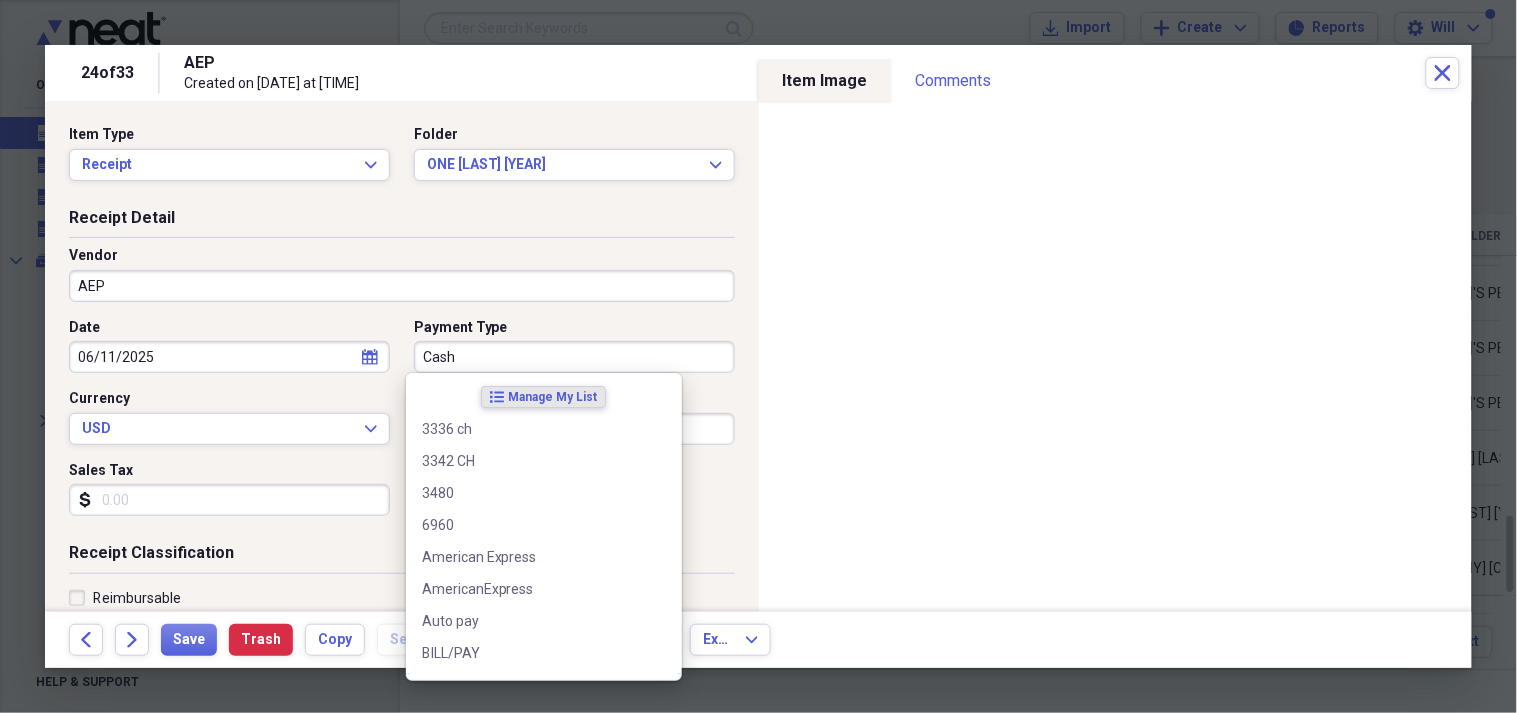 click on "Cash" at bounding box center [574, 357] 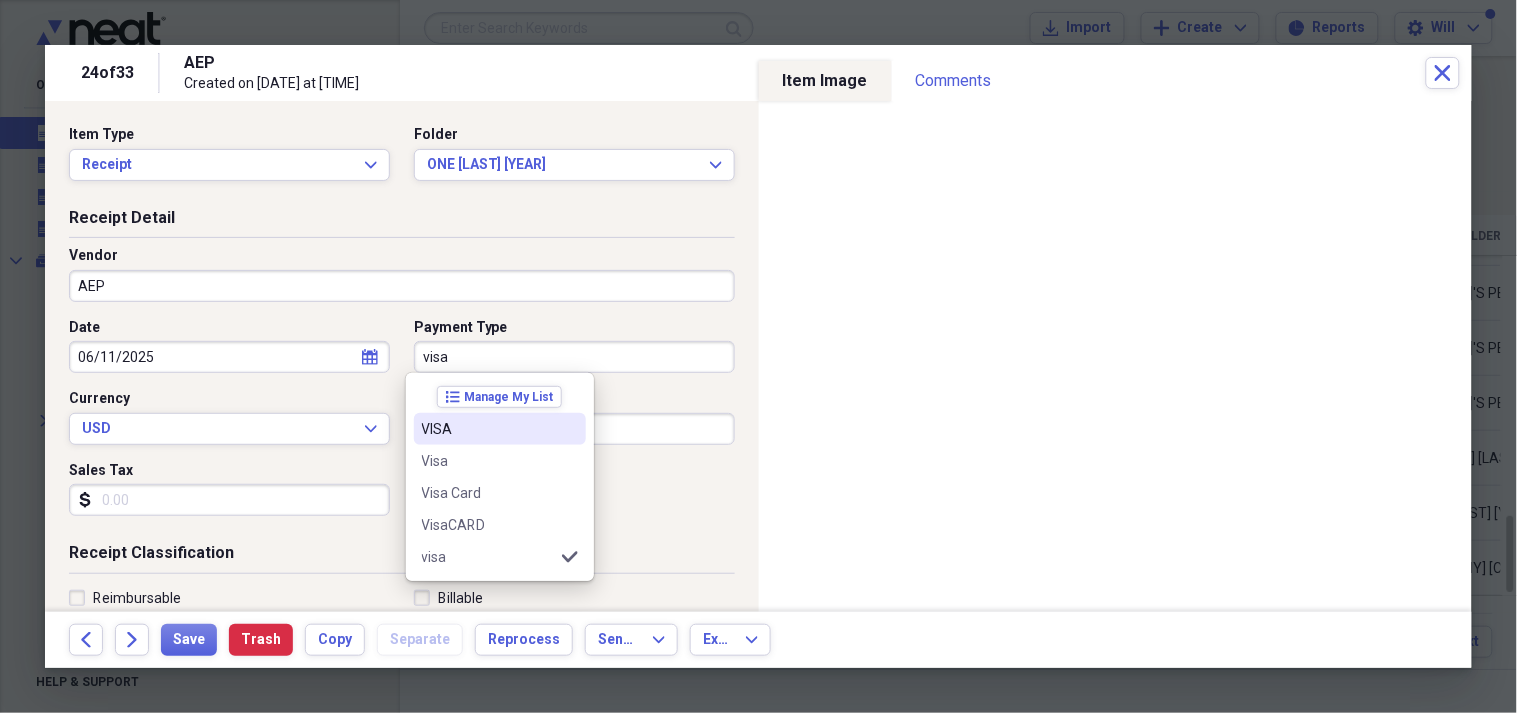 click on "VISA" at bounding box center (488, 429) 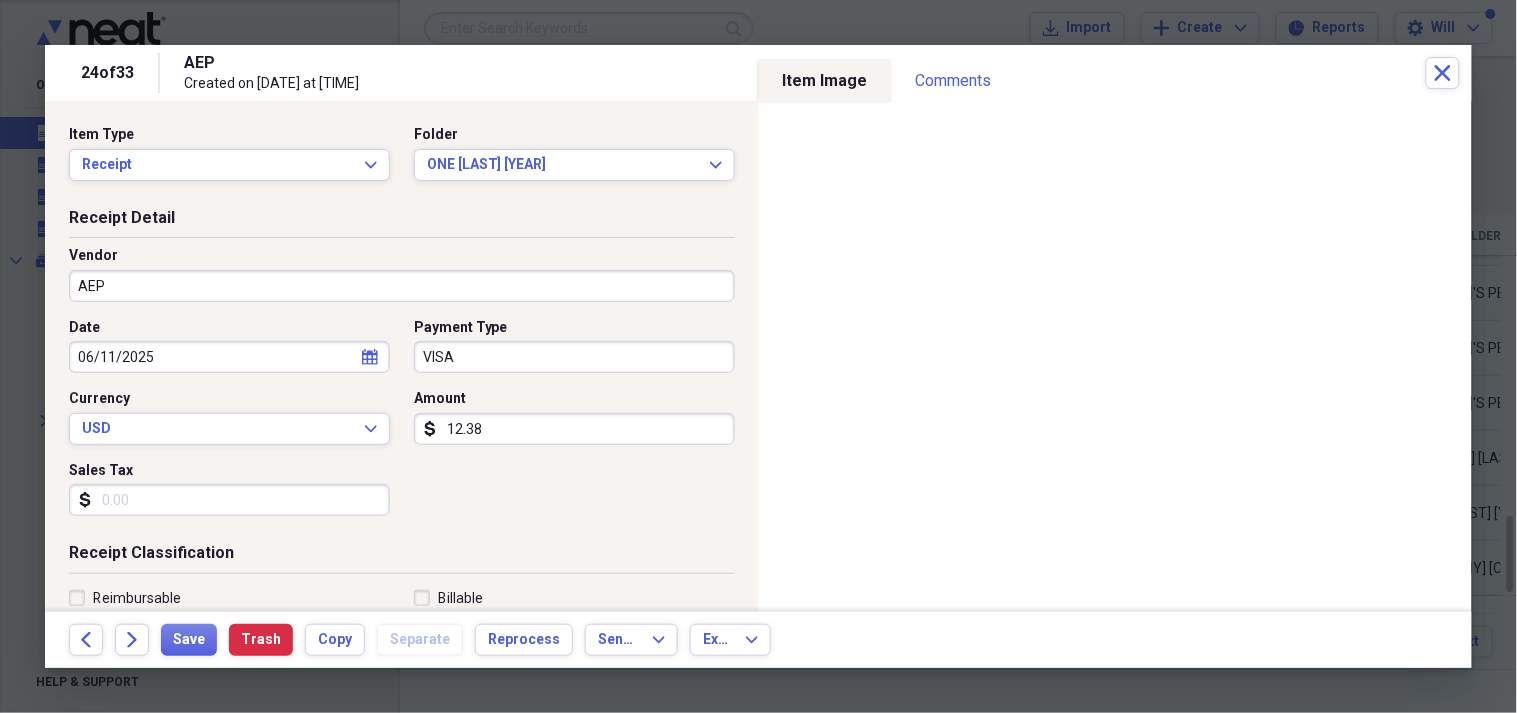click on "12.38" at bounding box center [574, 429] 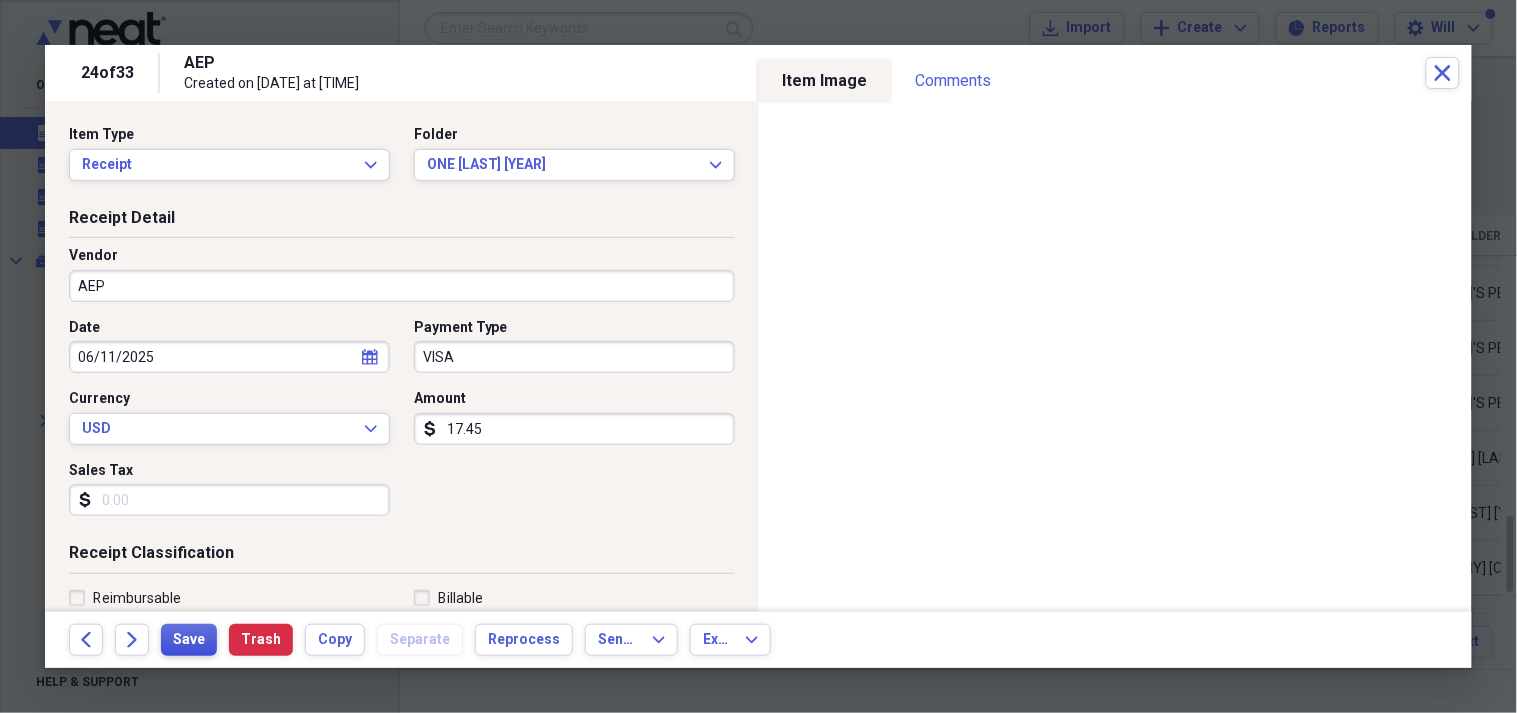 type on "17.45" 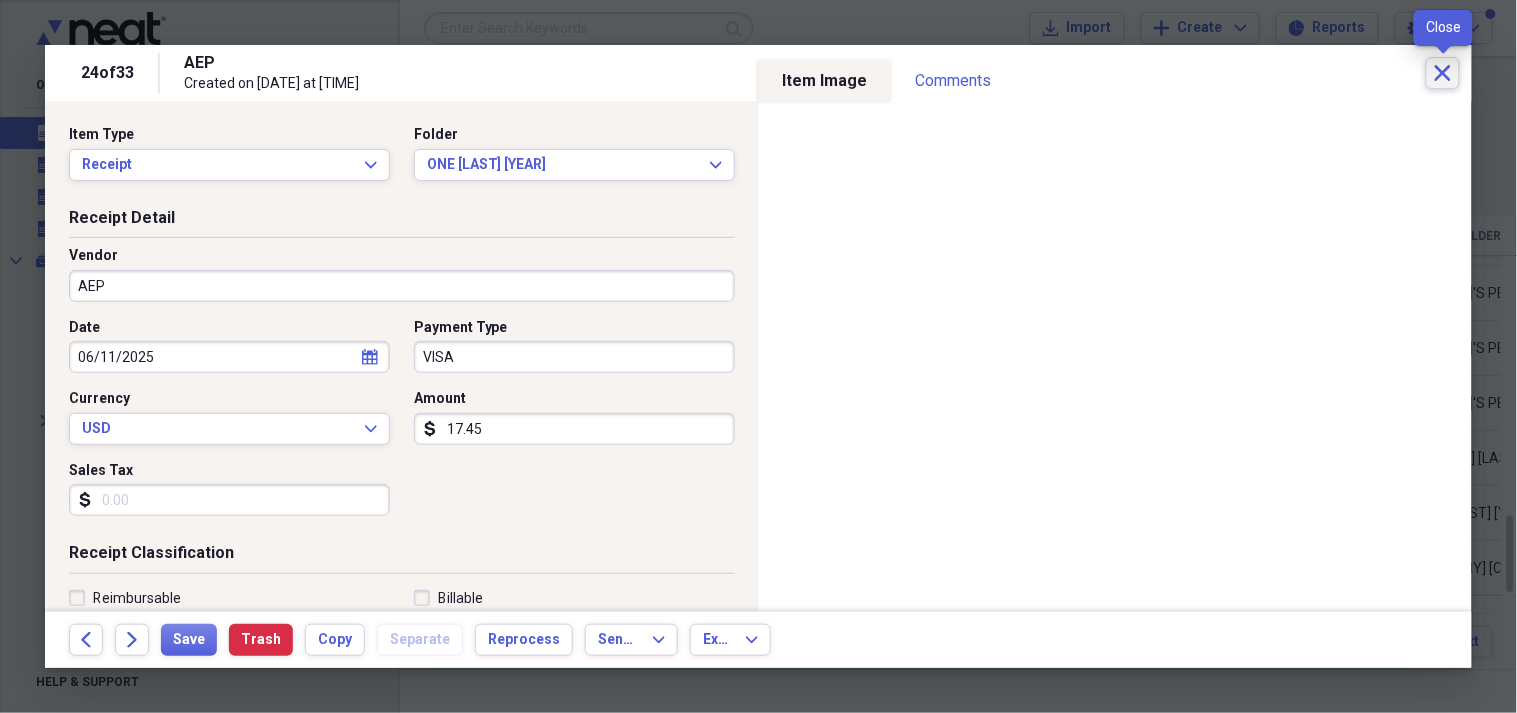 click 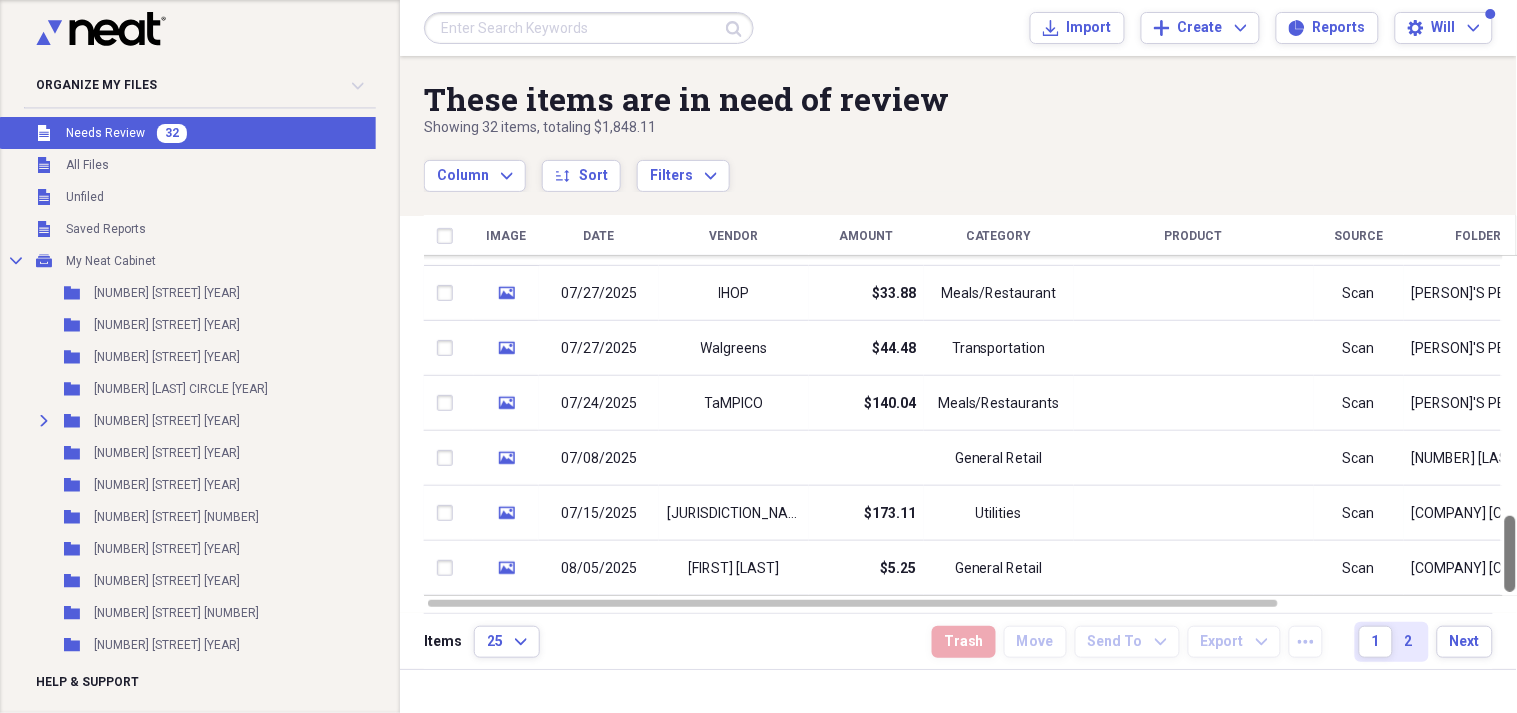 drag, startPoint x: 1507, startPoint y: 528, endPoint x: 1515, endPoint y: 583, distance: 55.578773 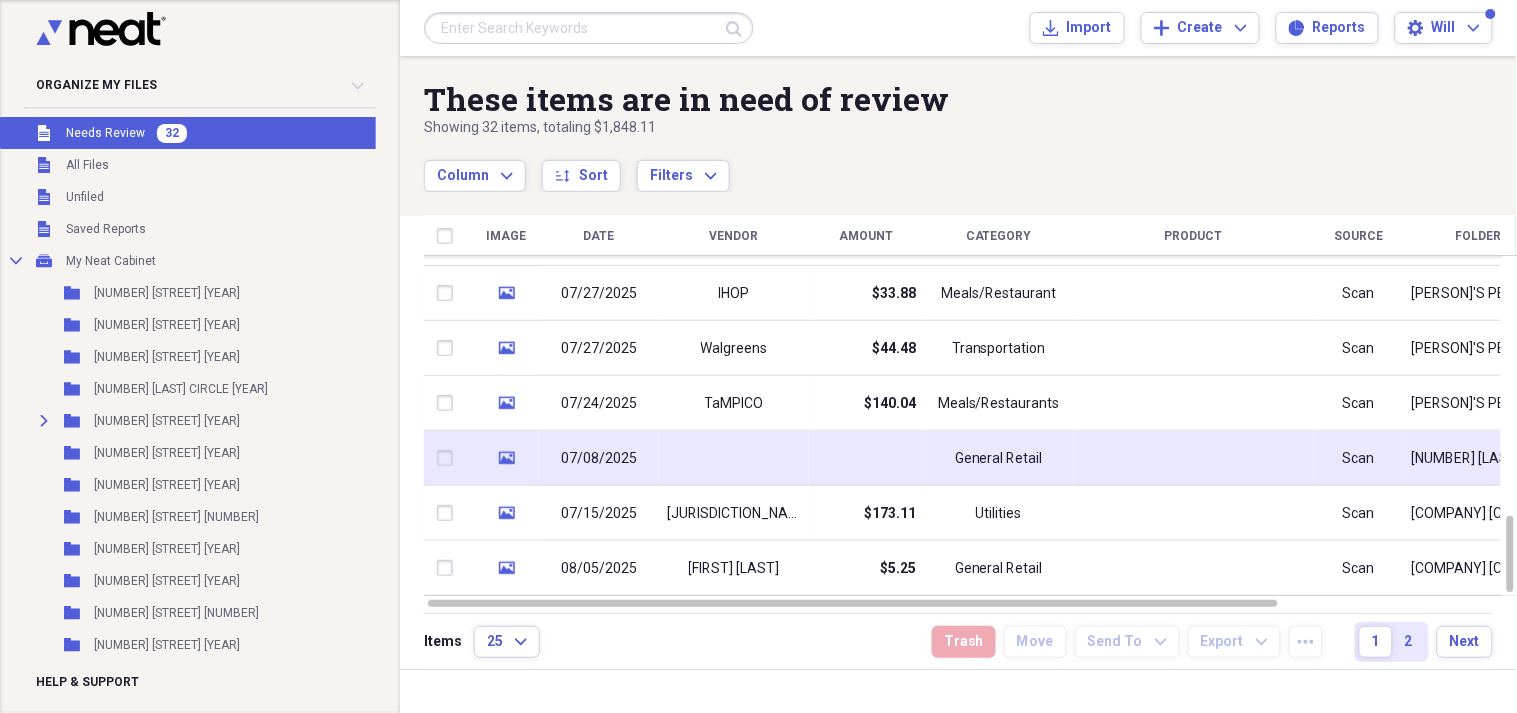 click at bounding box center [734, 458] 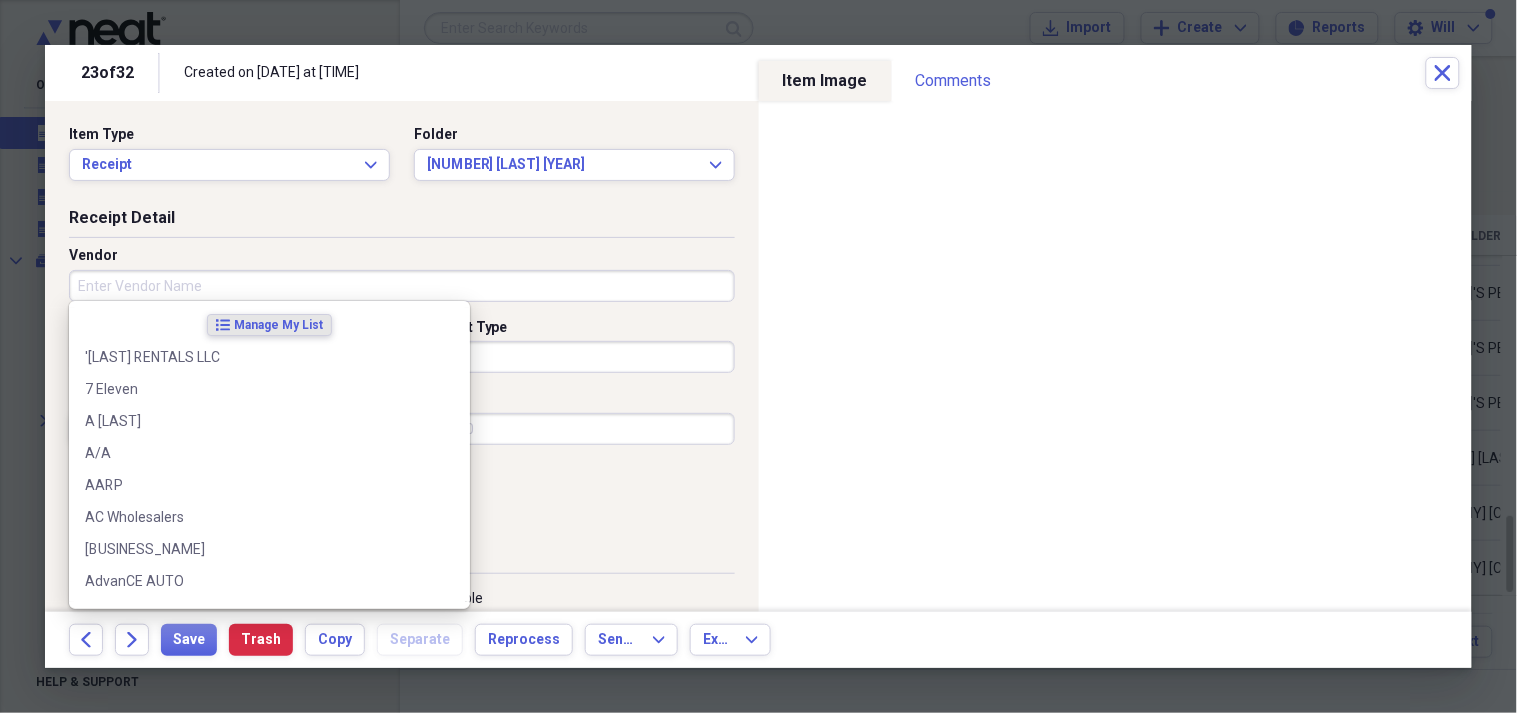 click on "Vendor" at bounding box center (402, 286) 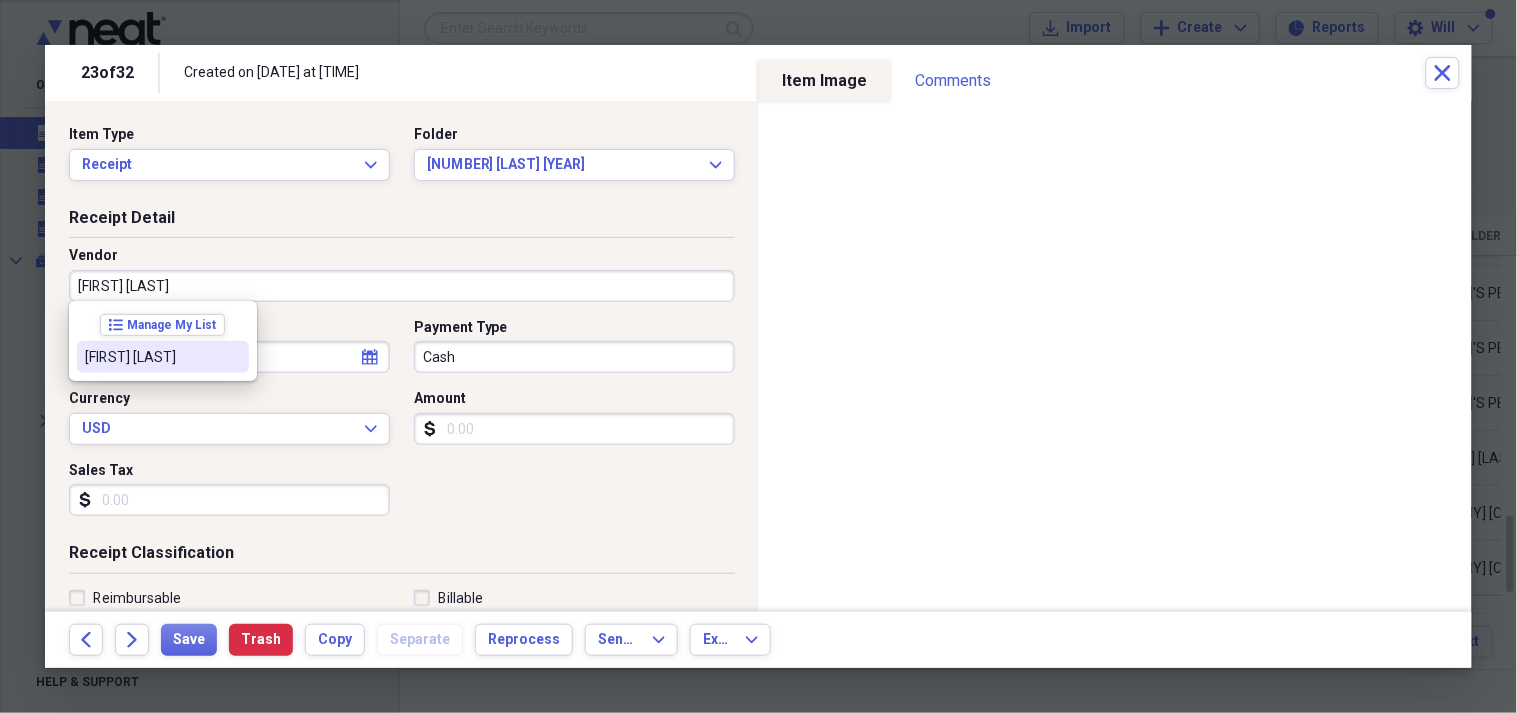 click on "[FIRST] [LAST]" at bounding box center (151, 357) 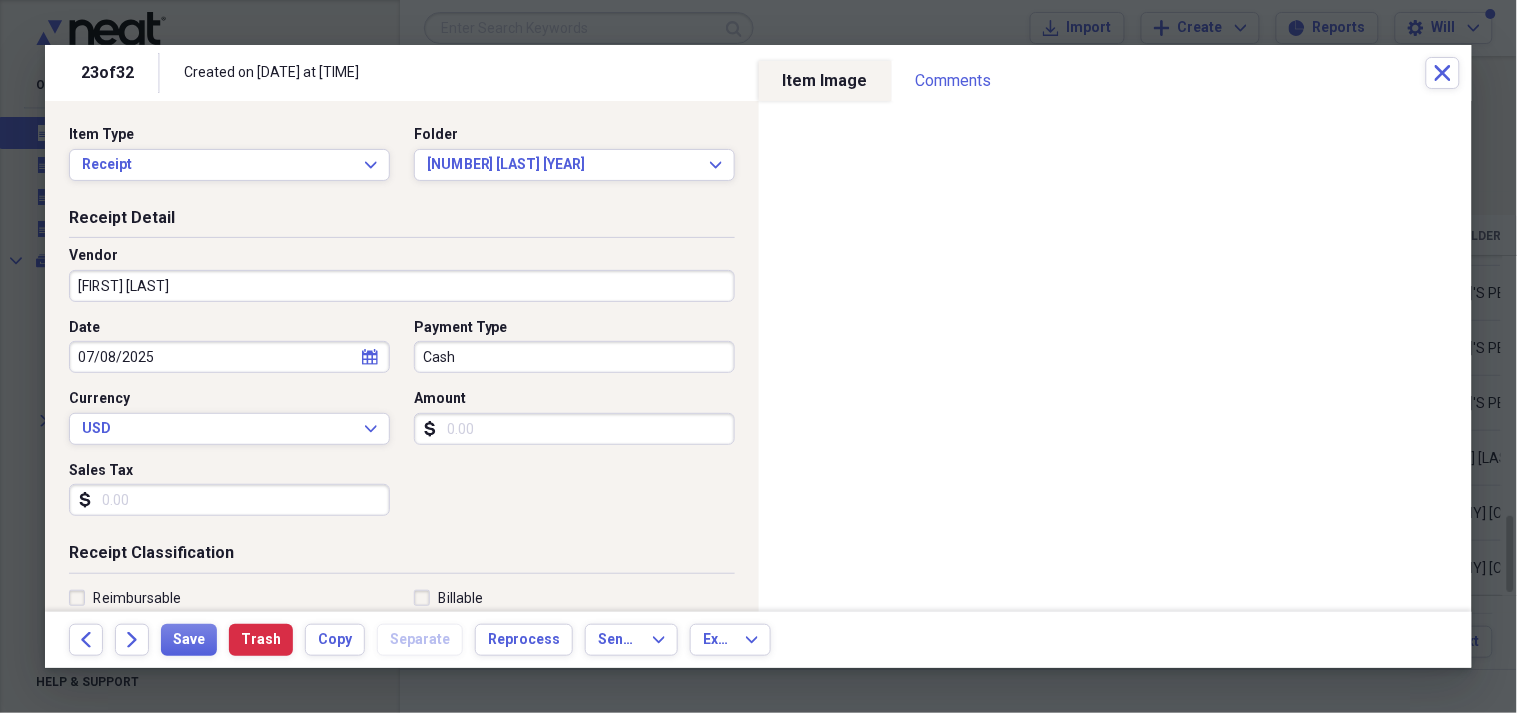 click on "Cash" at bounding box center (574, 357) 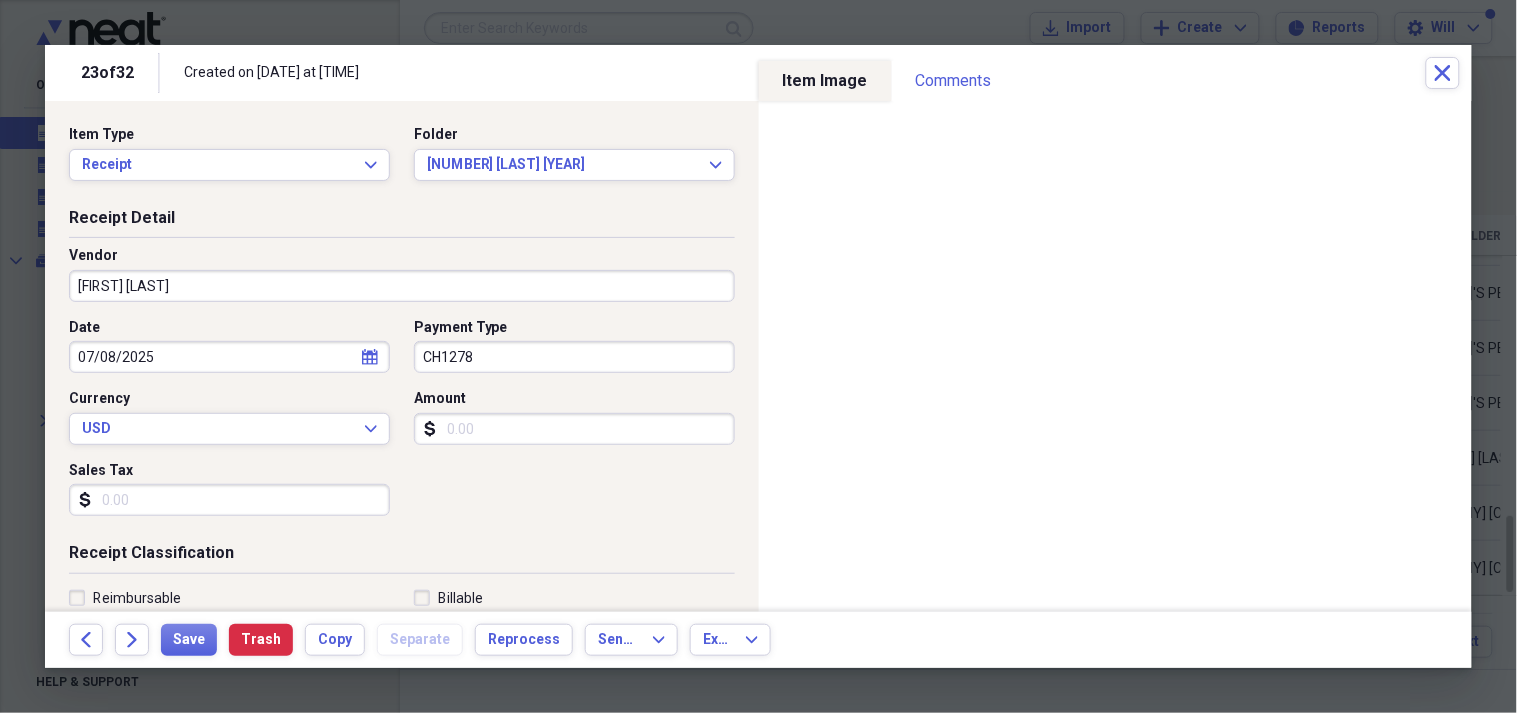 type on "CH1278" 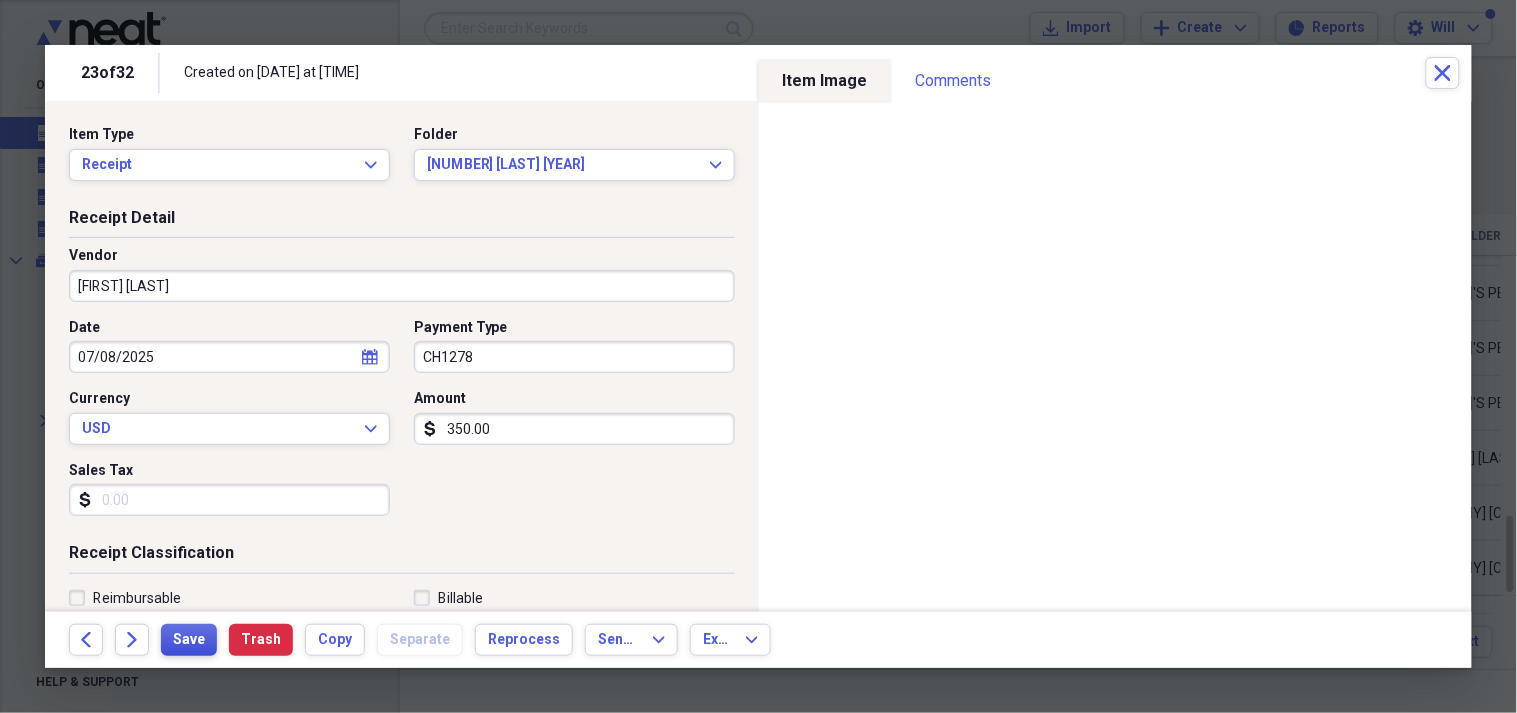 type on "350.00" 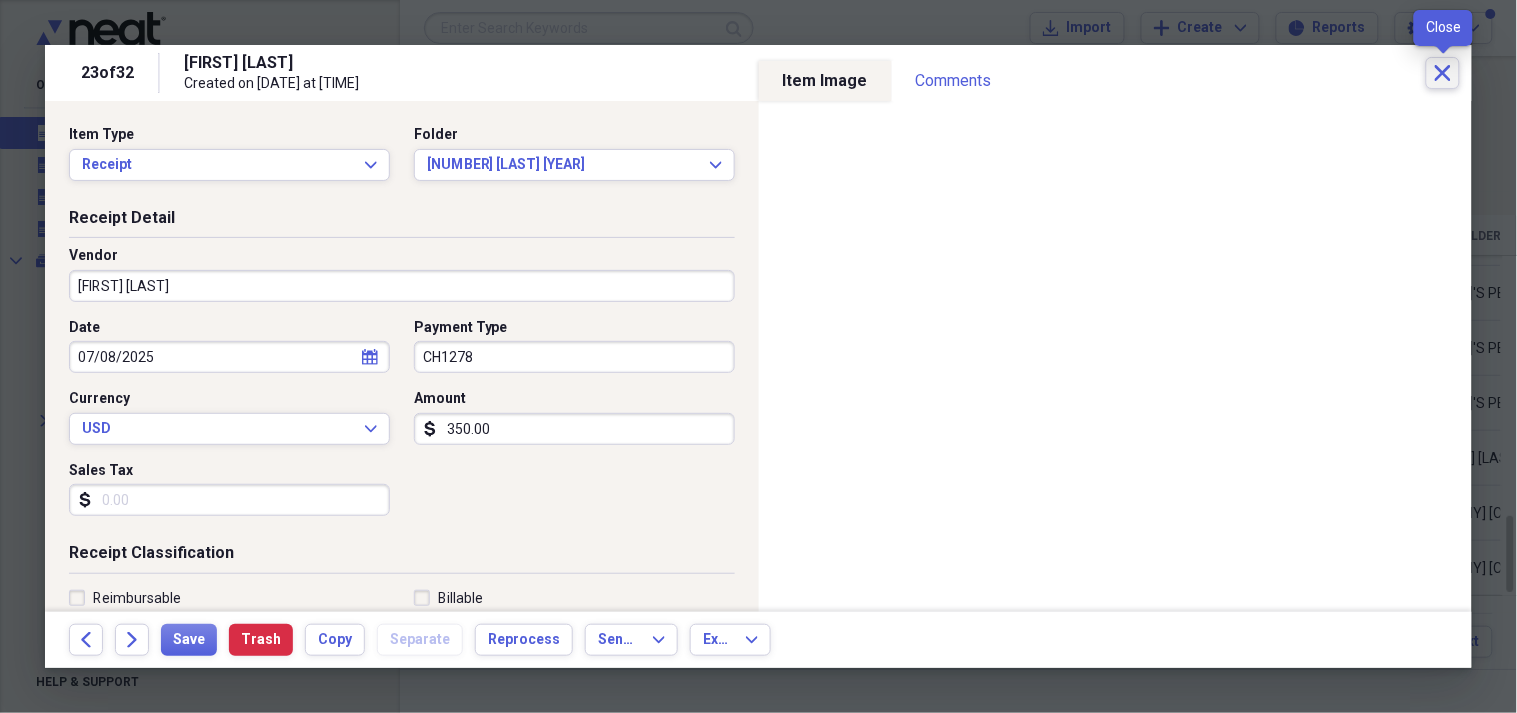click on "Close" 